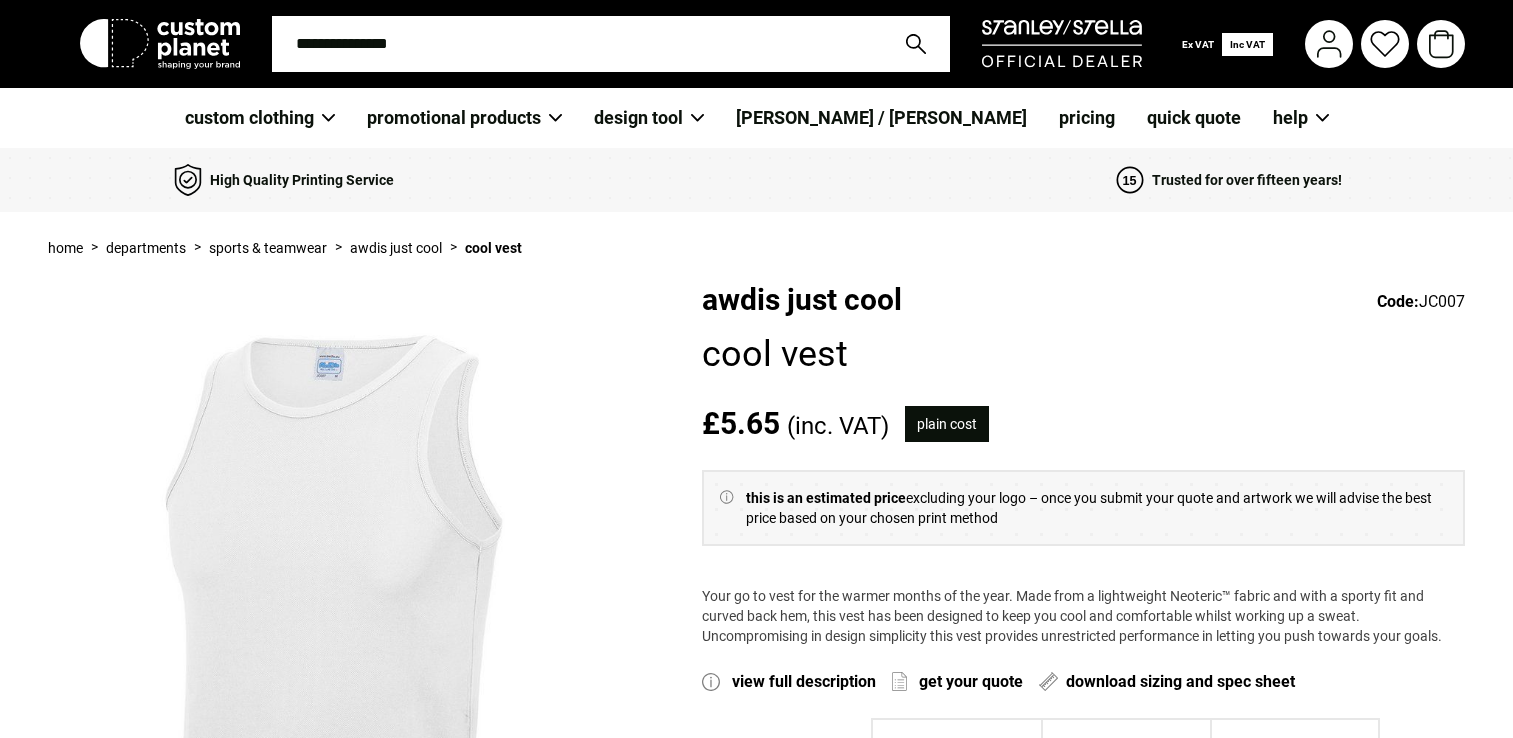 scroll, scrollTop: 0, scrollLeft: 0, axis: both 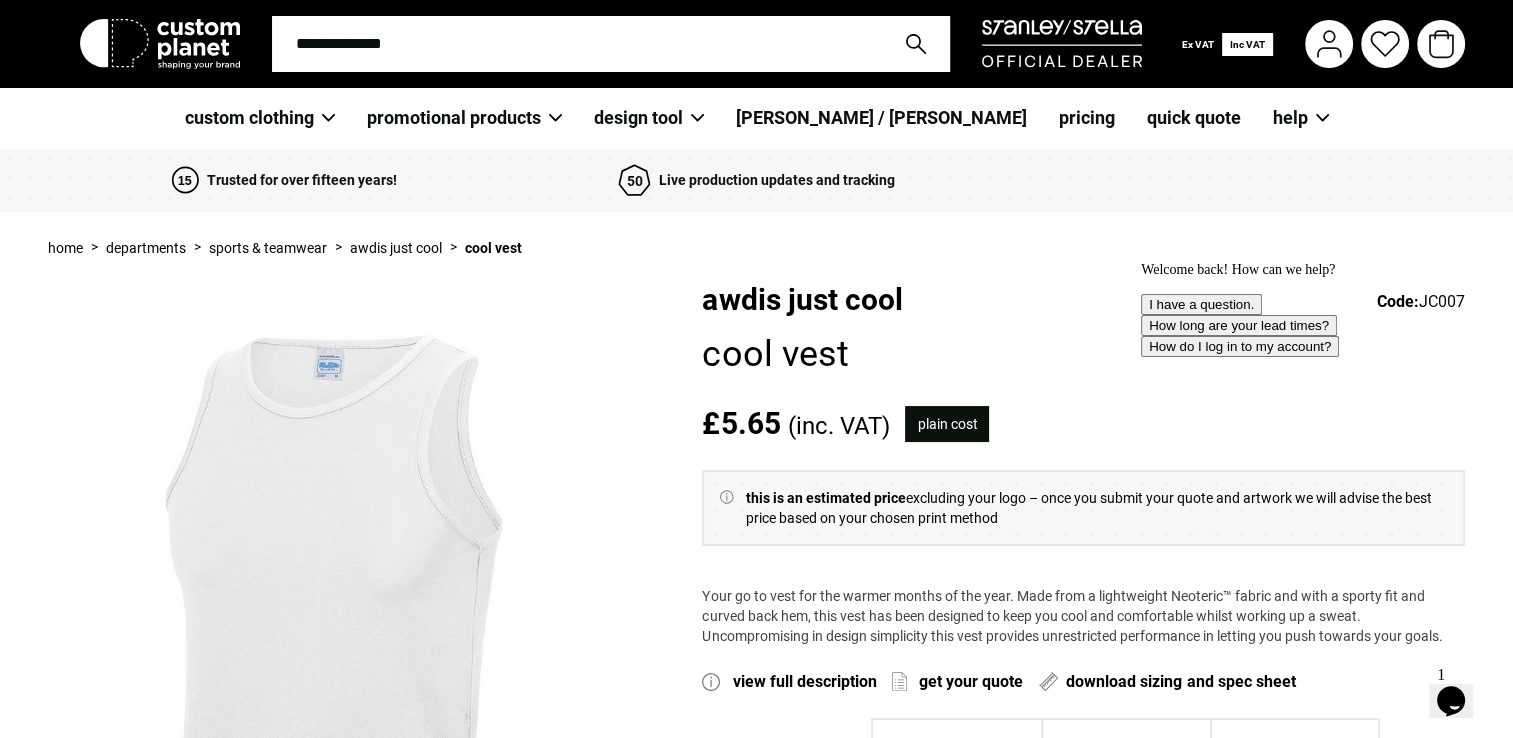 click at bounding box center (577, 44) 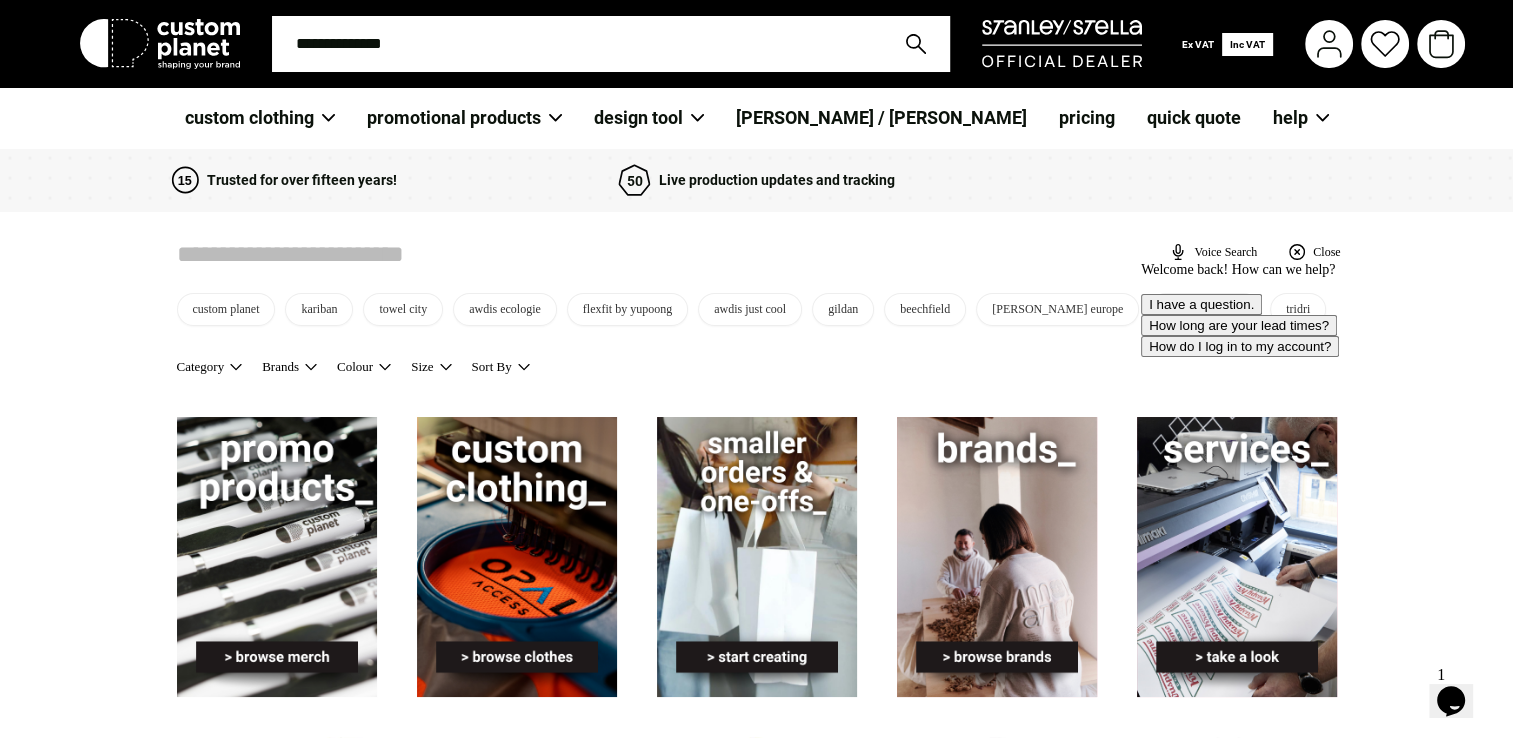 scroll, scrollTop: 0, scrollLeft: 0, axis: both 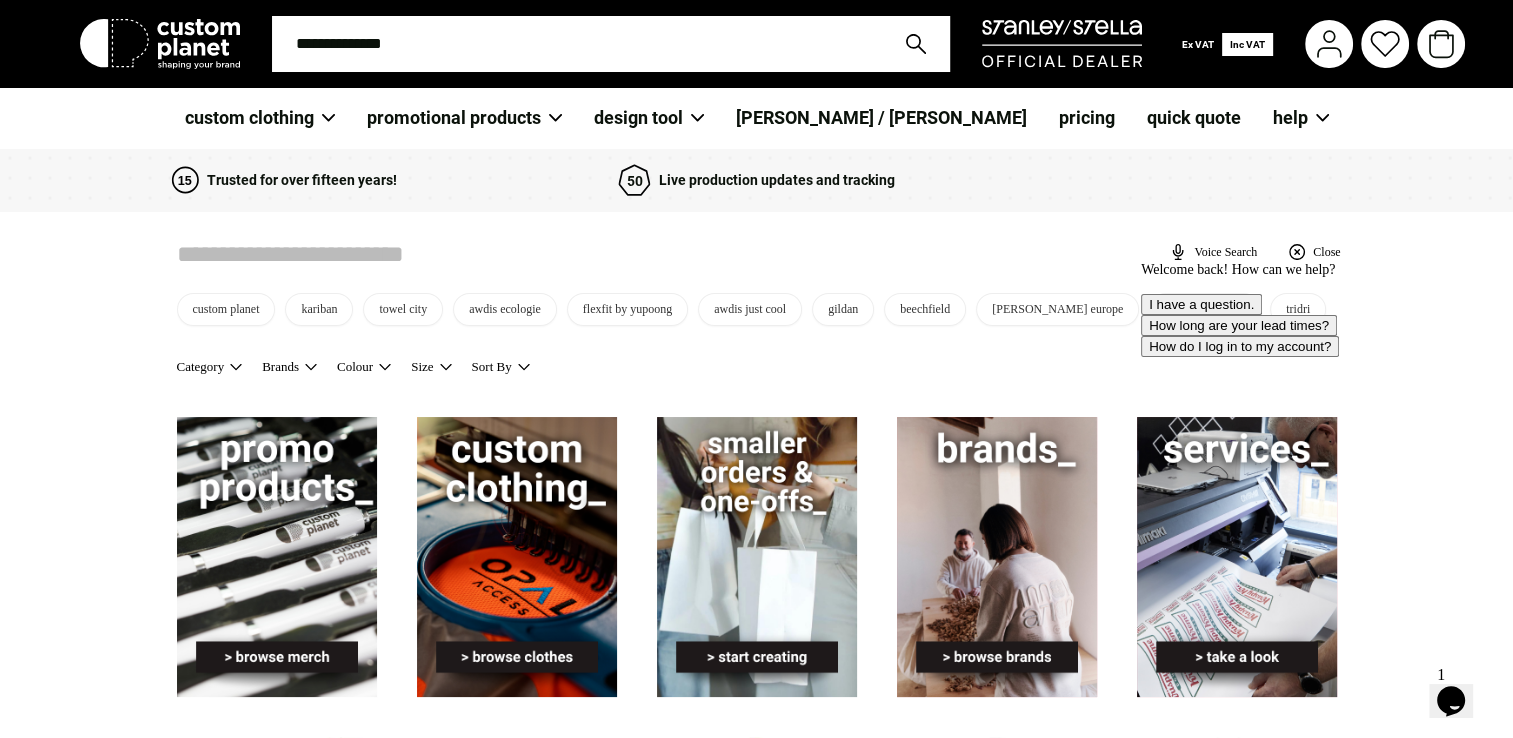 type on "*" 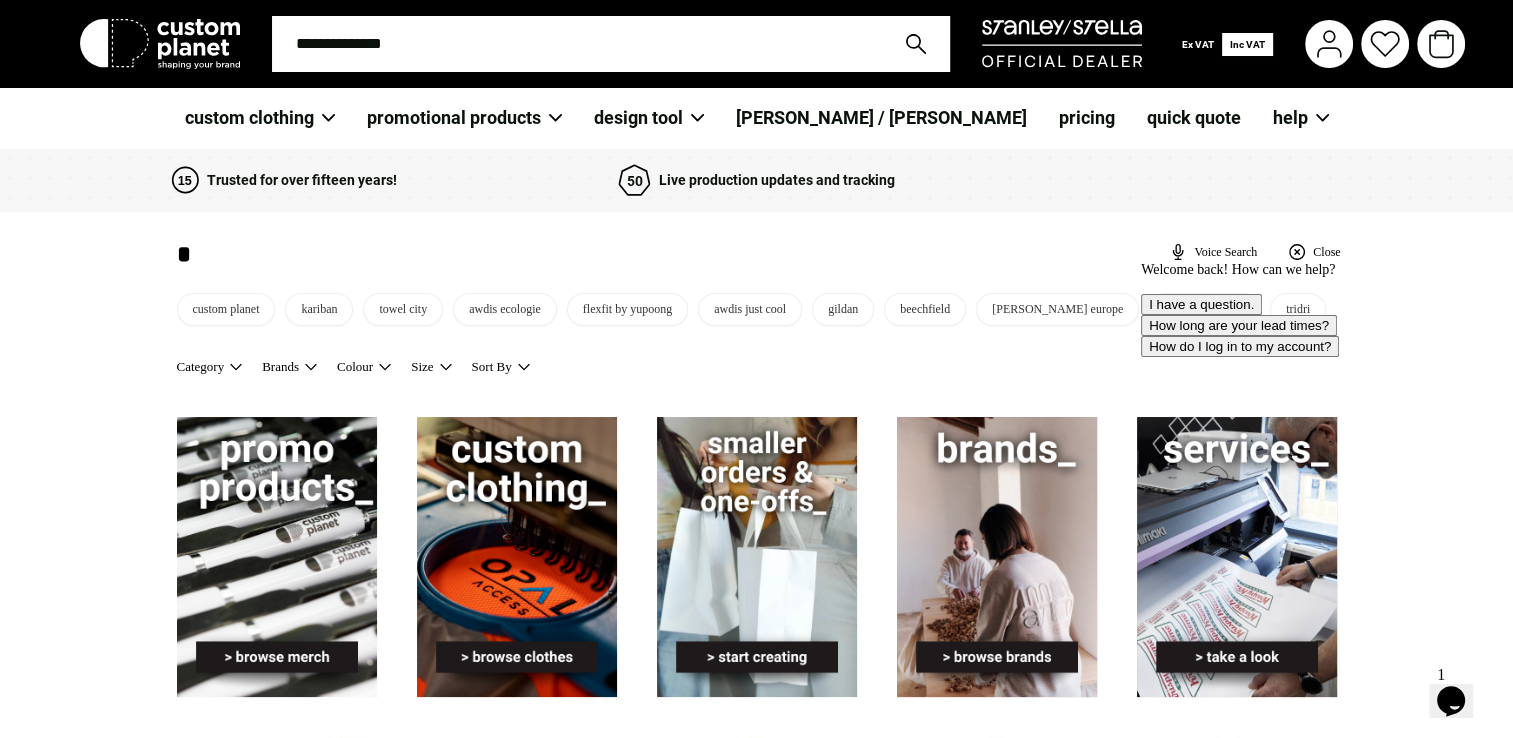 type on "*" 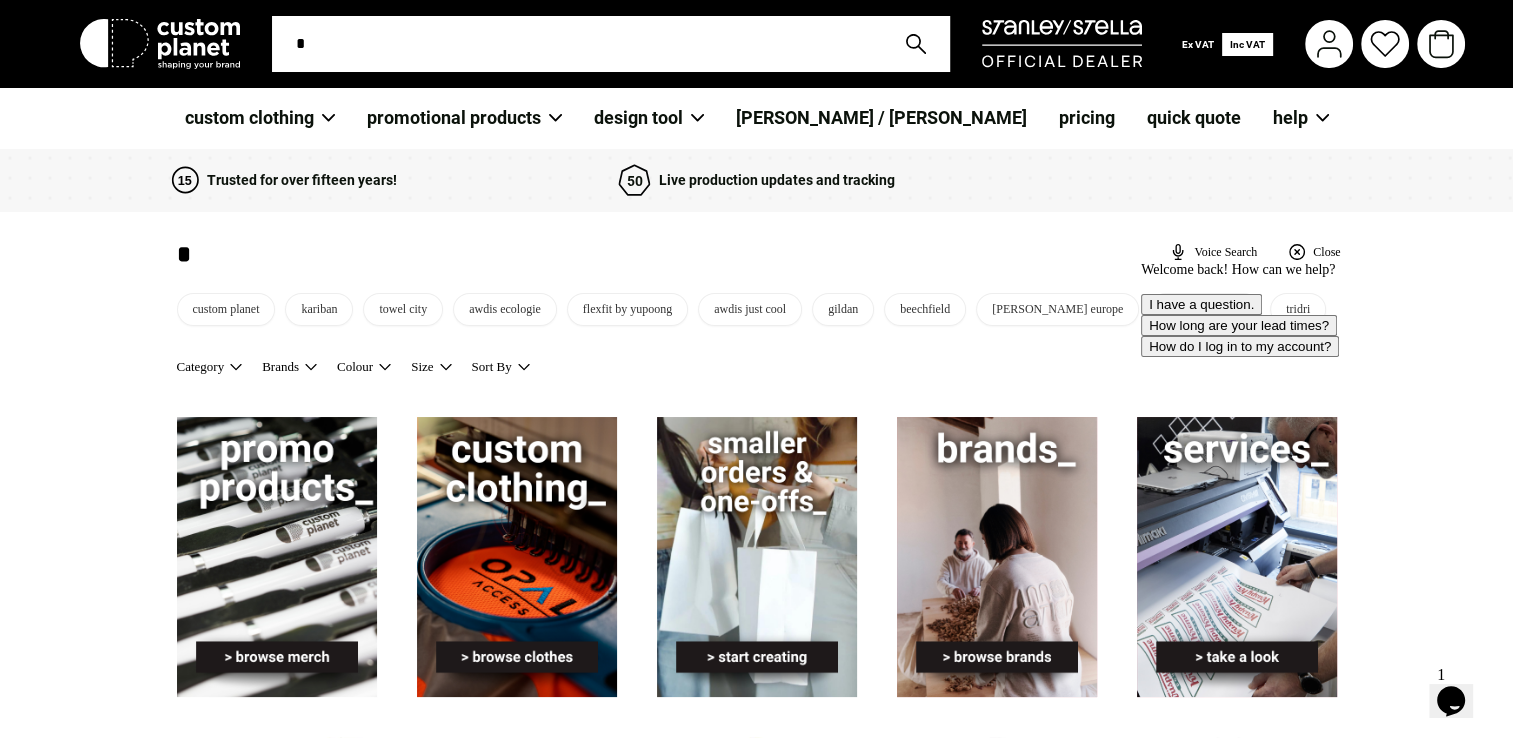 type on "**" 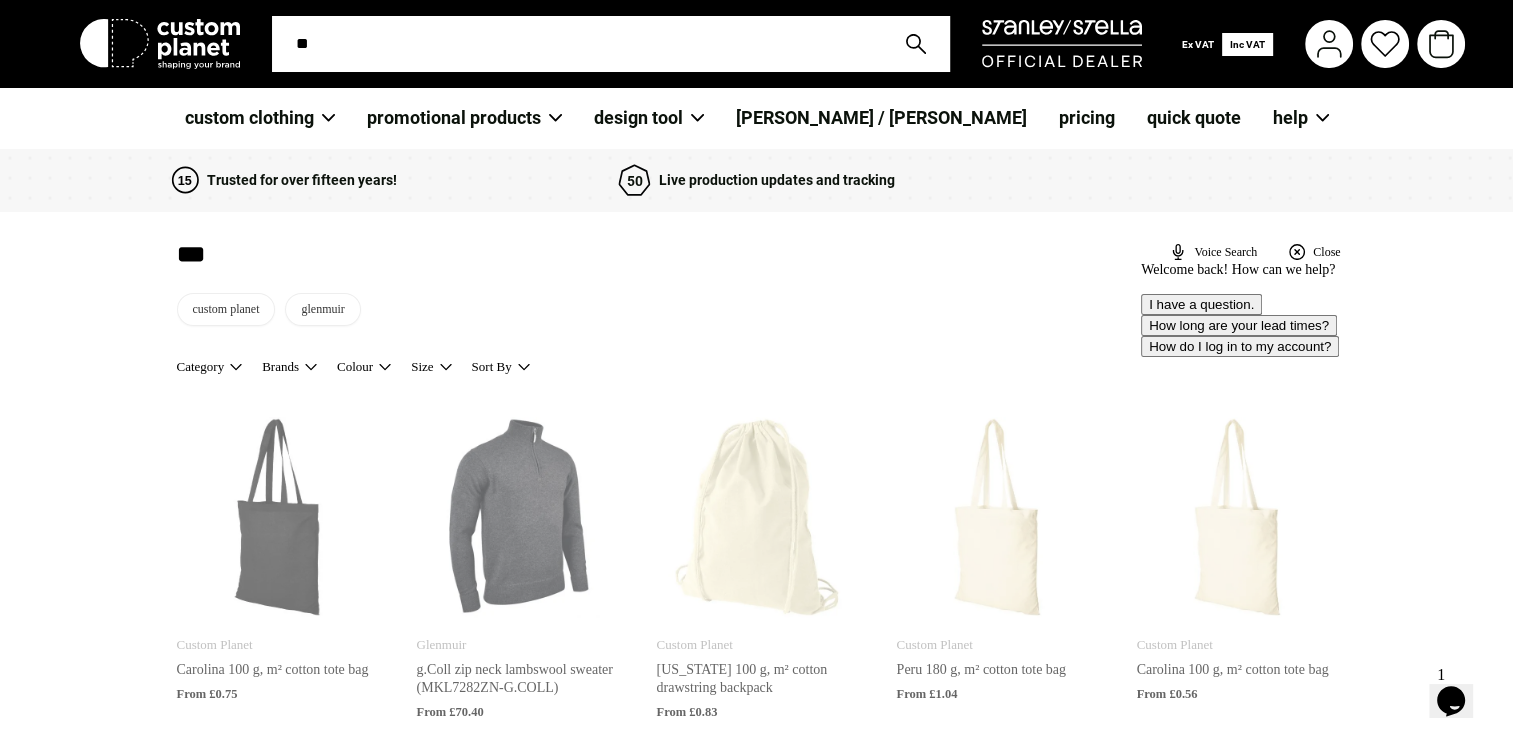 type on "***" 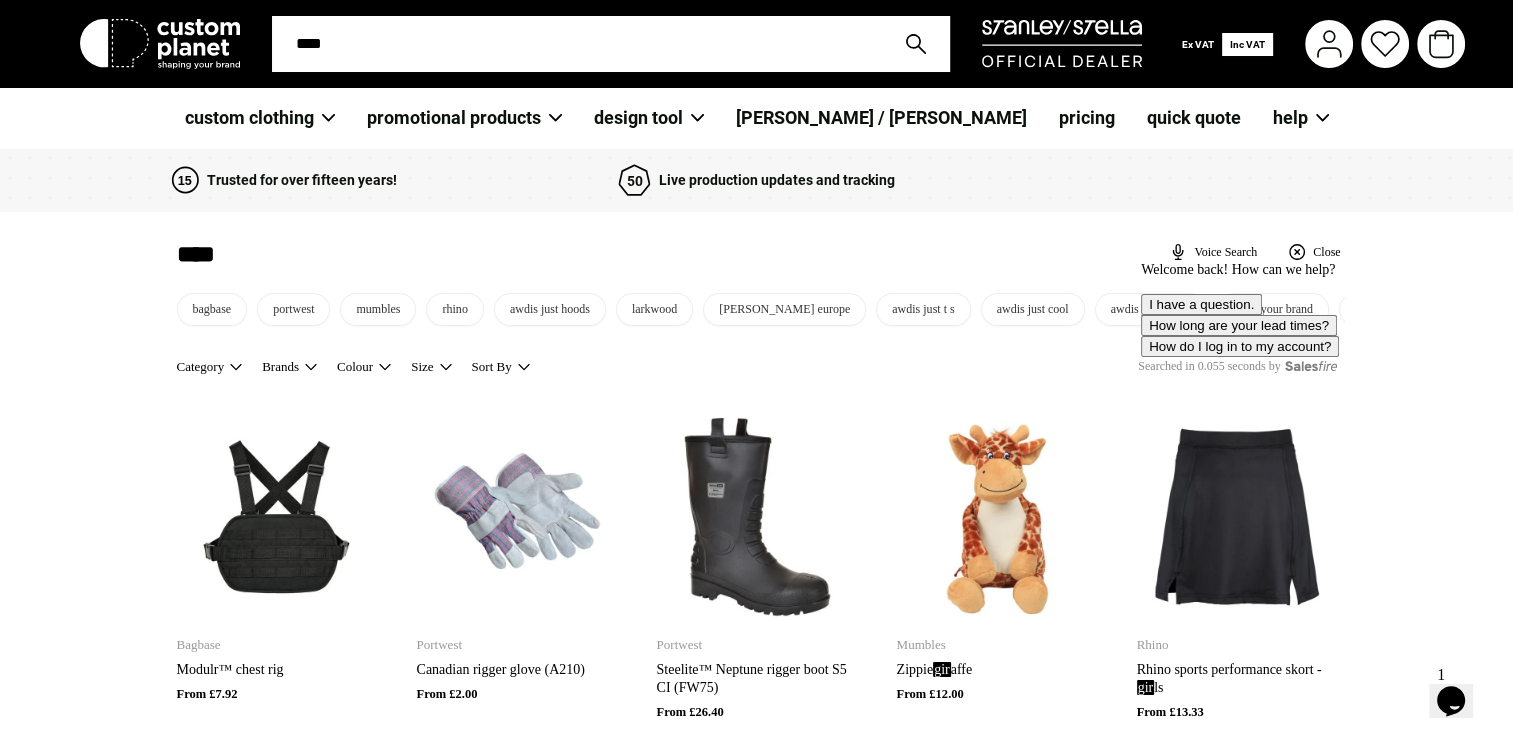 type on "*****" 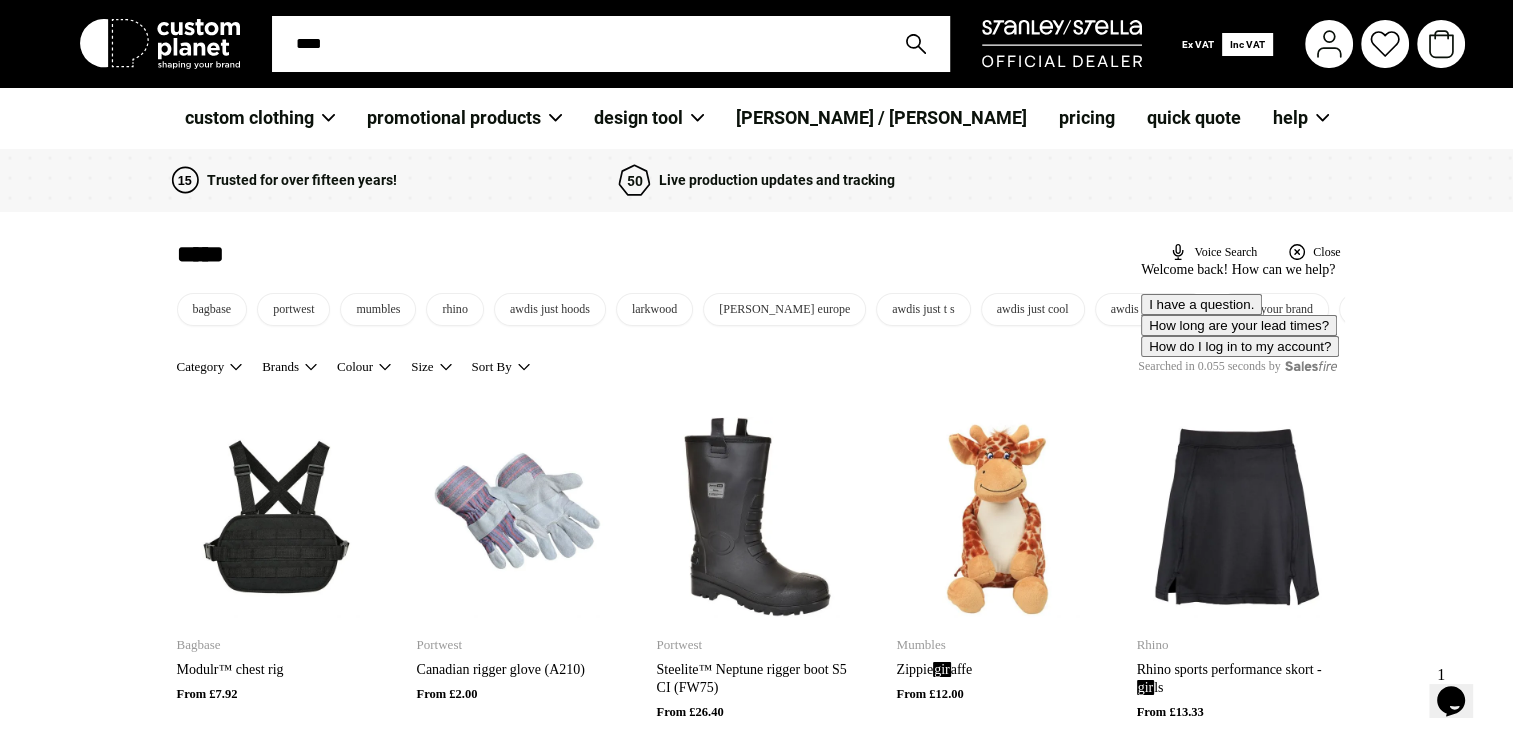 type on "*****" 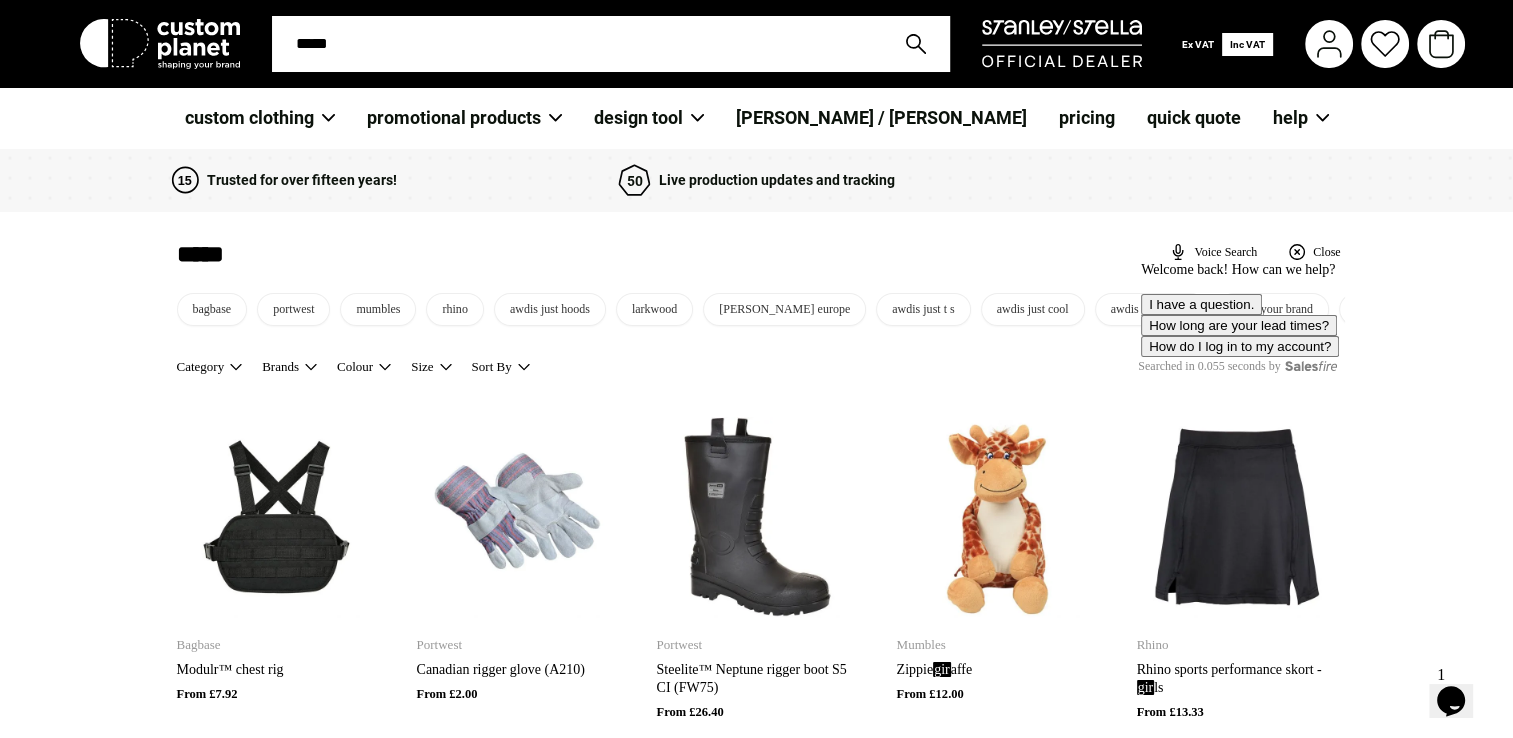 type on "******" 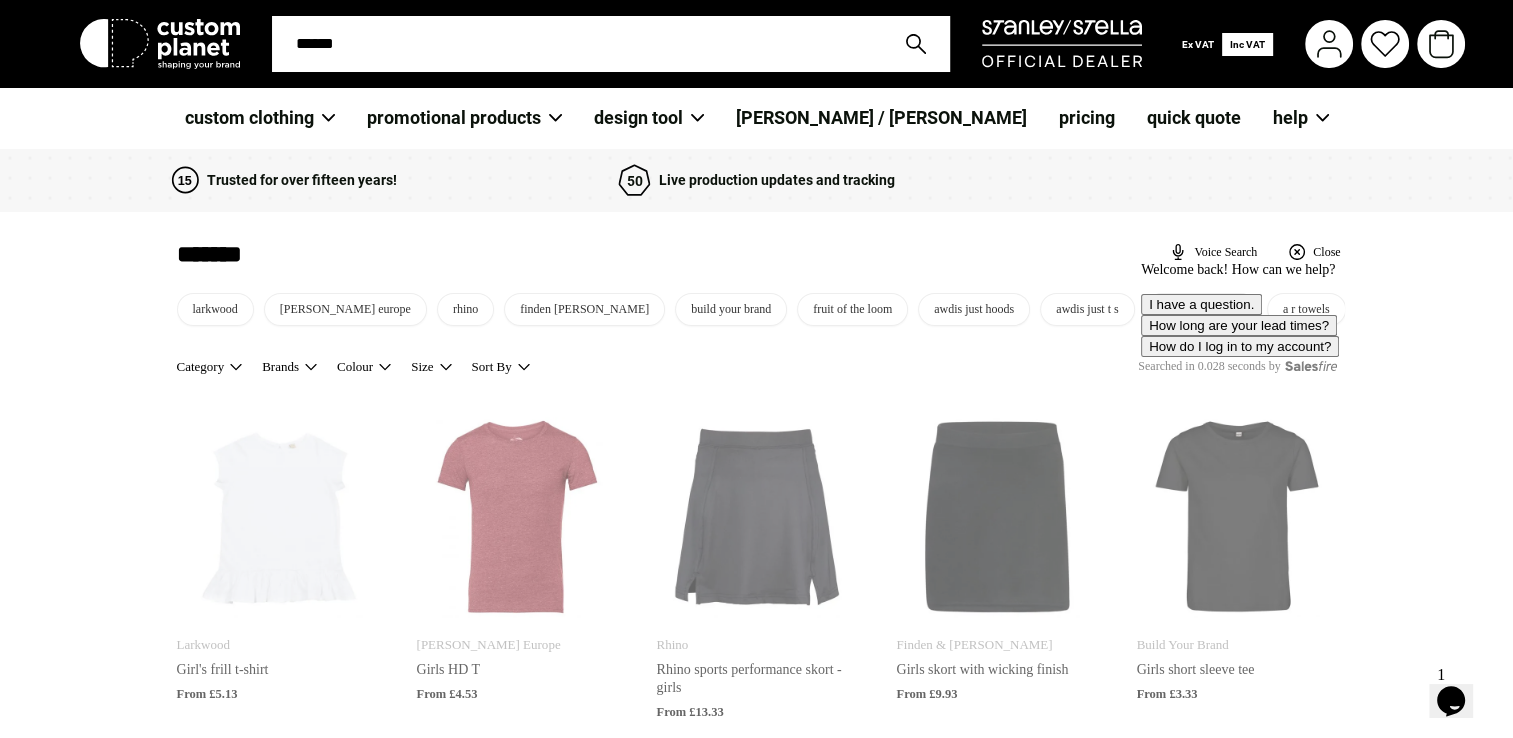 type on "******" 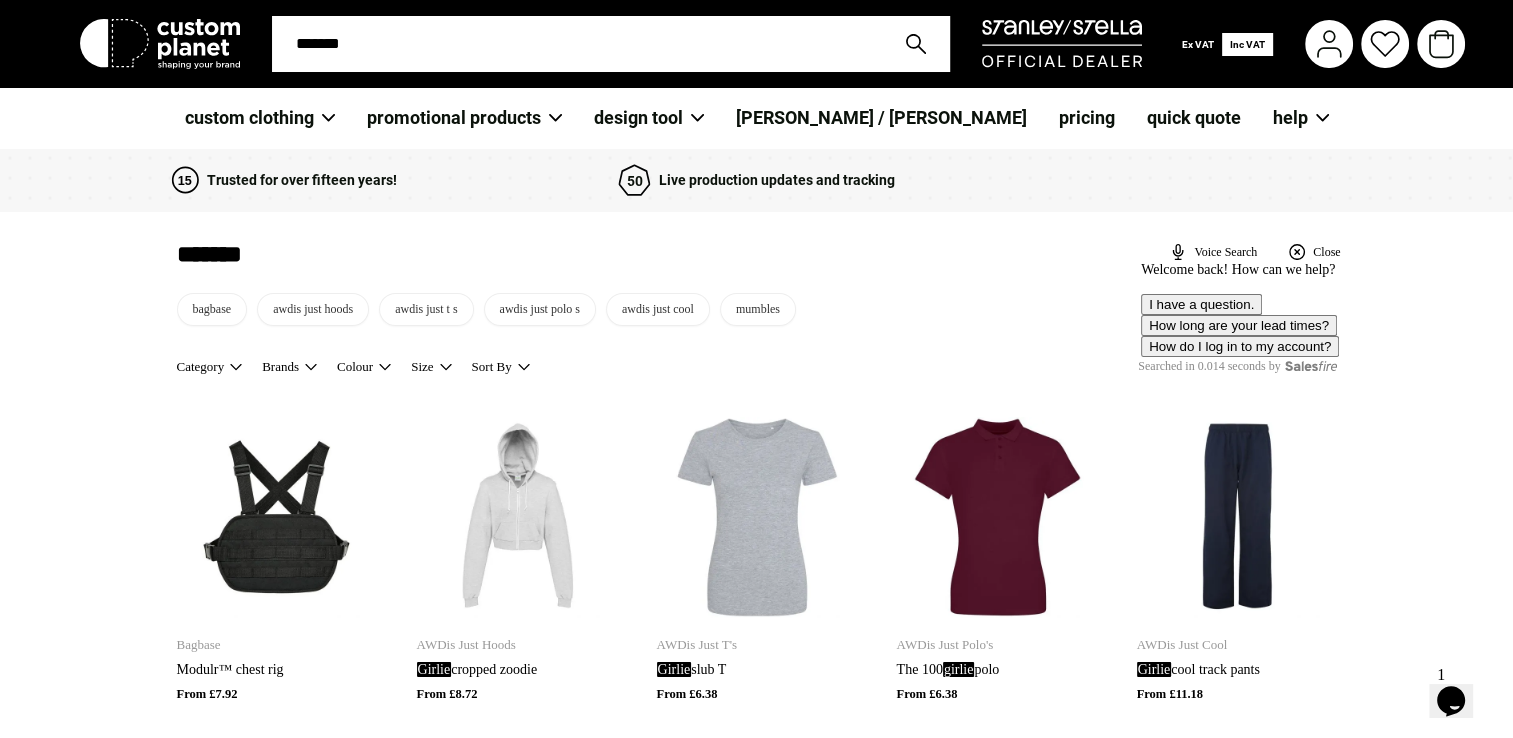 type on "********" 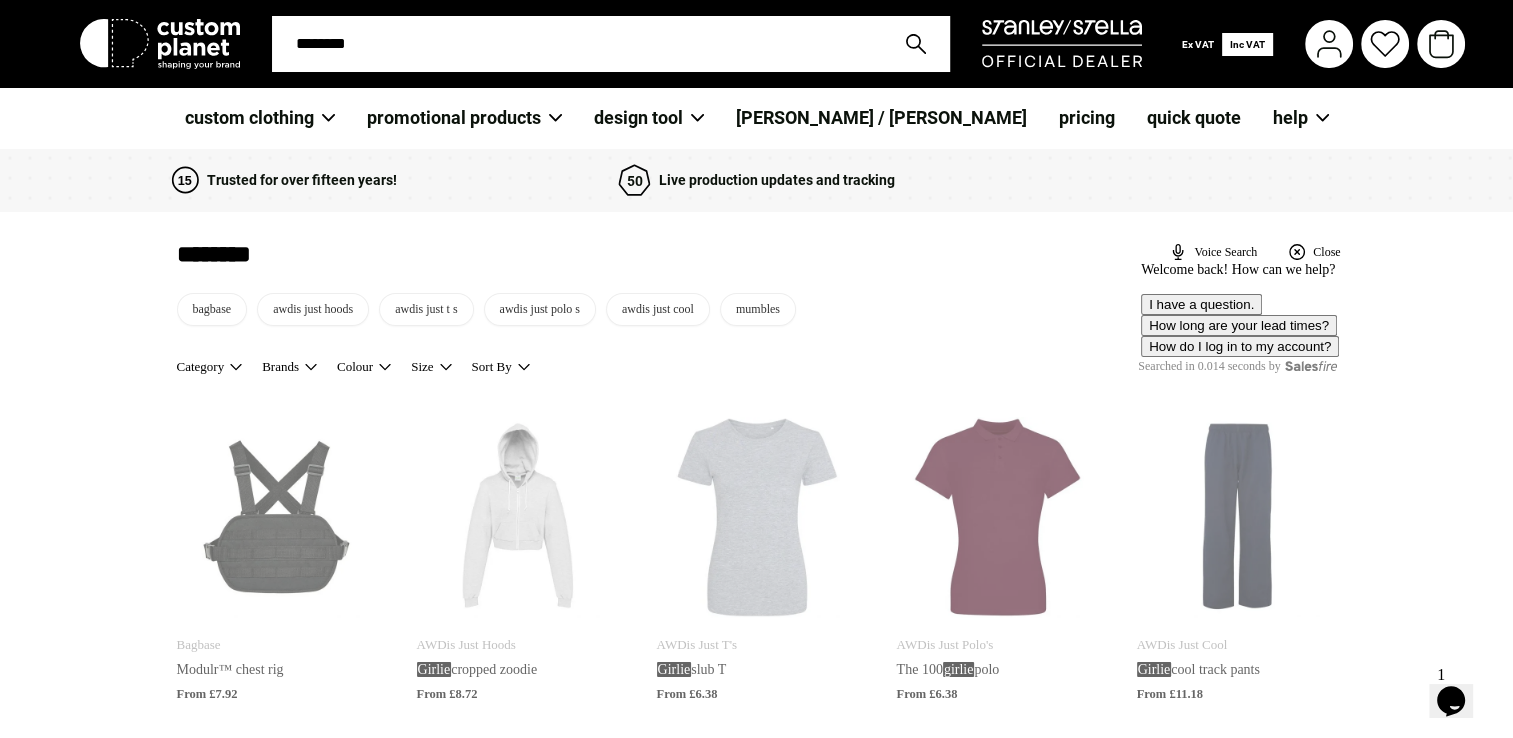type on "*********" 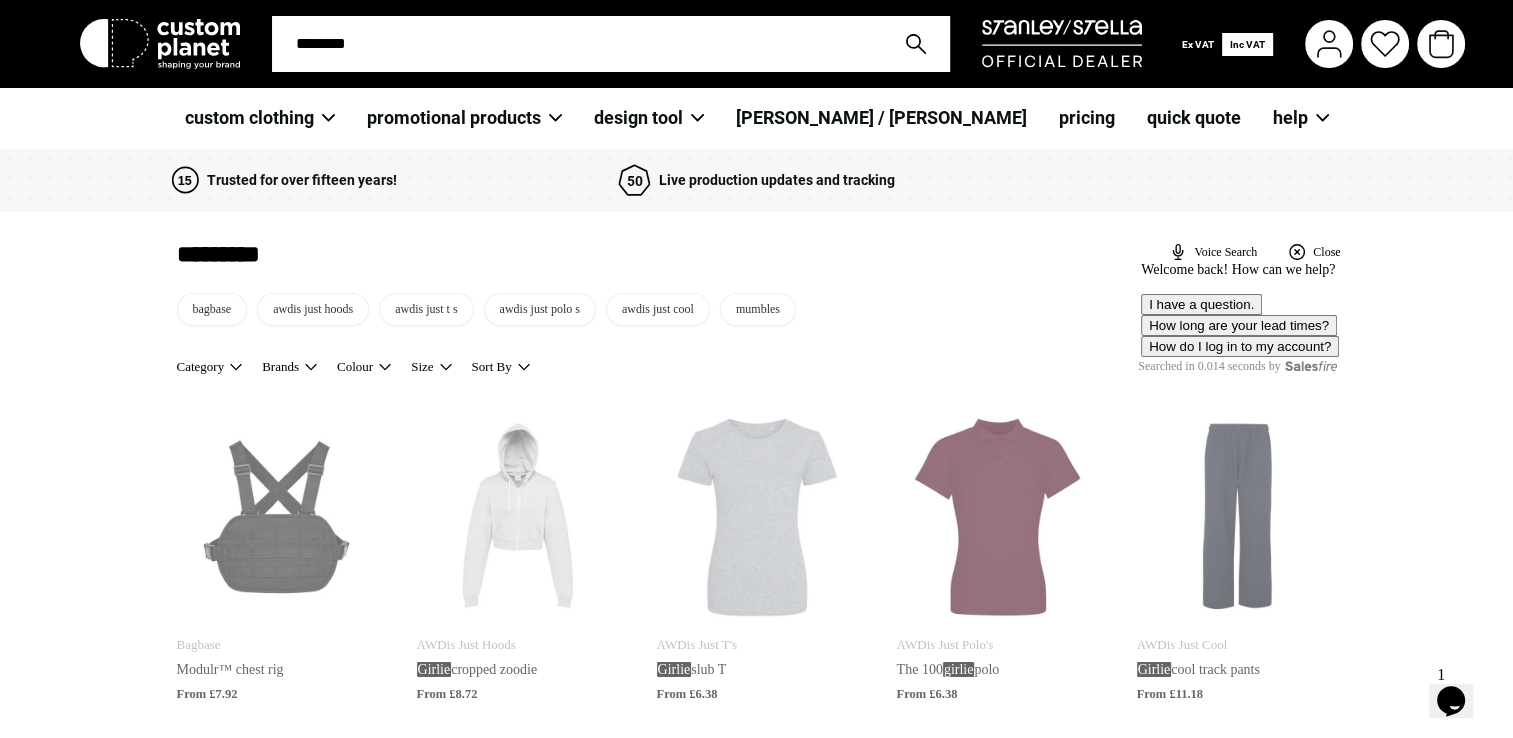 type on "*********" 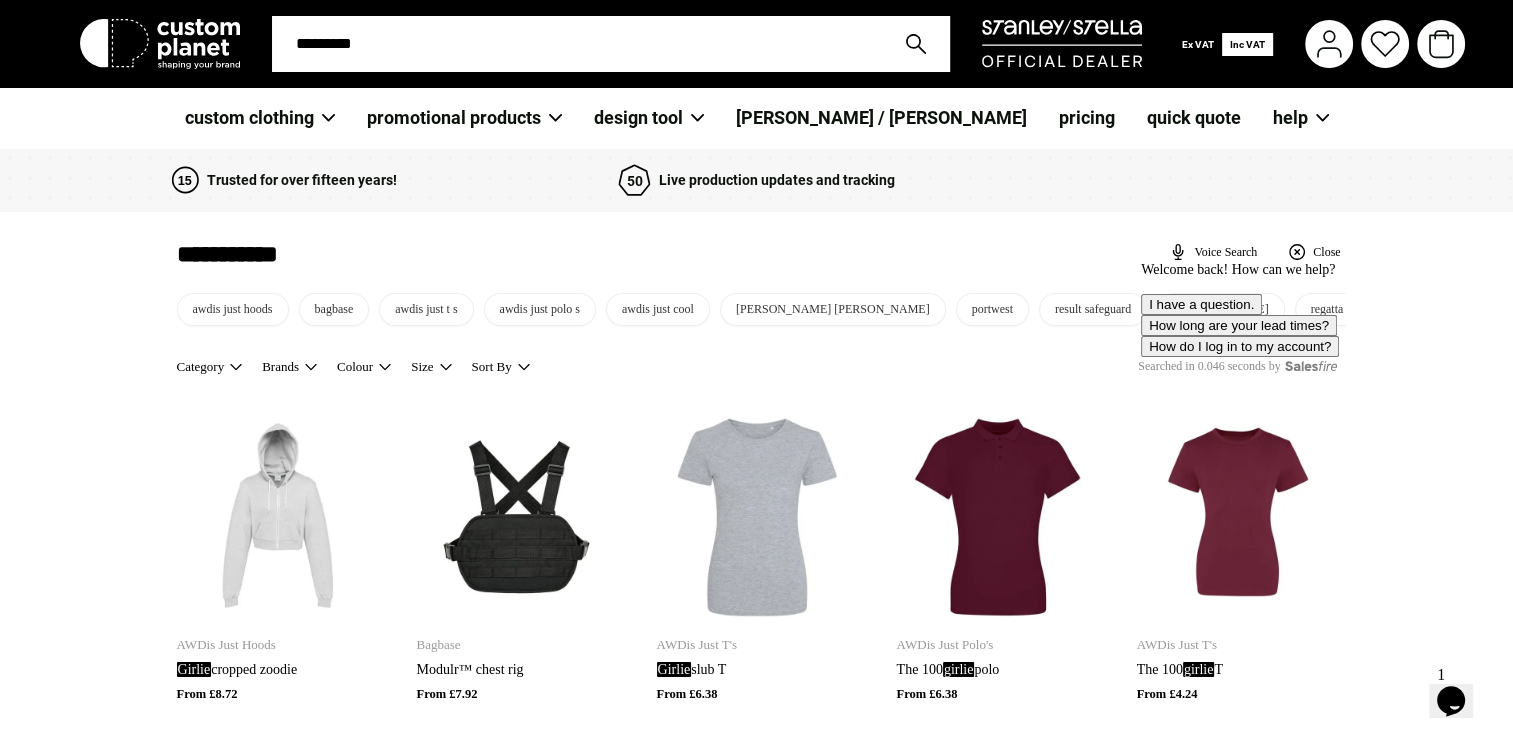 type on "**********" 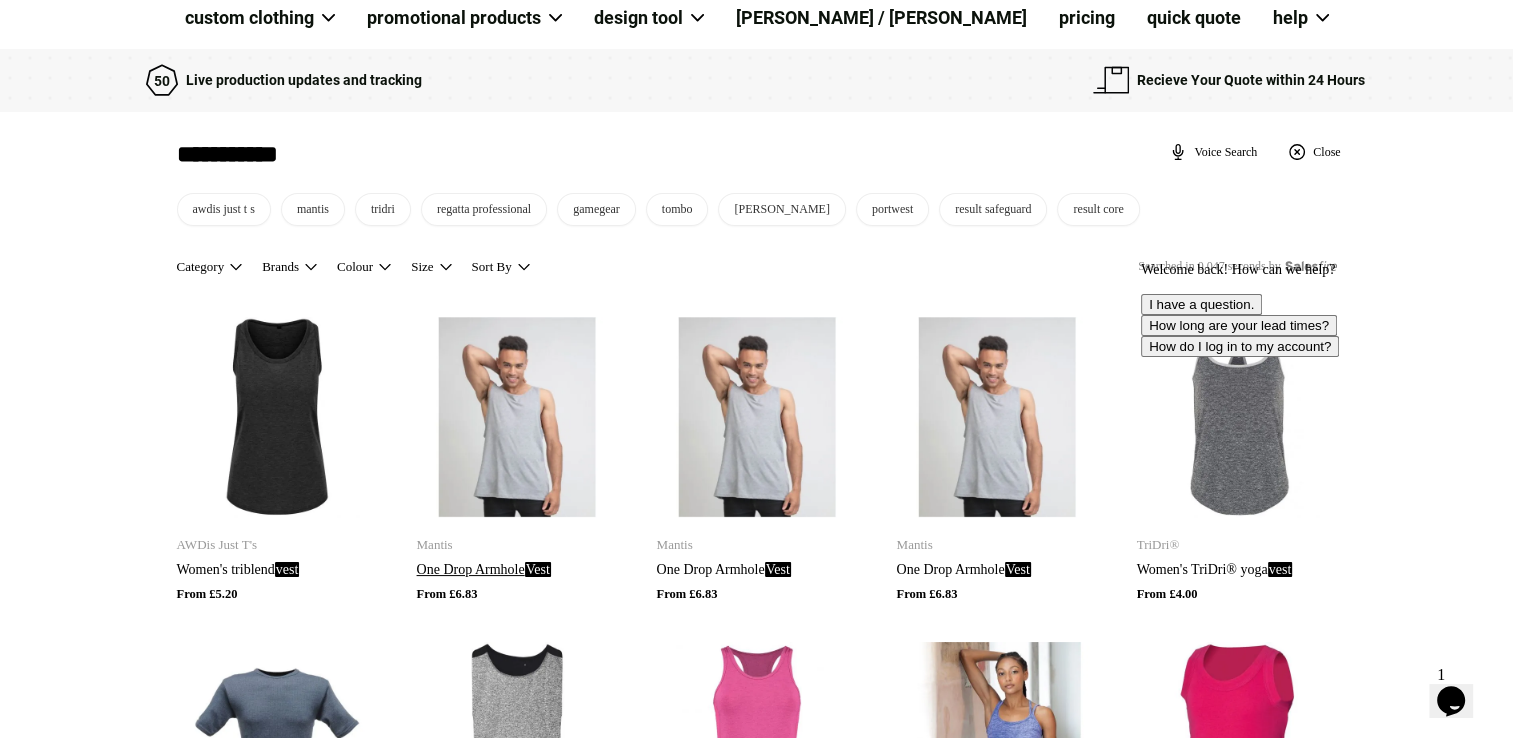 scroll, scrollTop: 0, scrollLeft: 0, axis: both 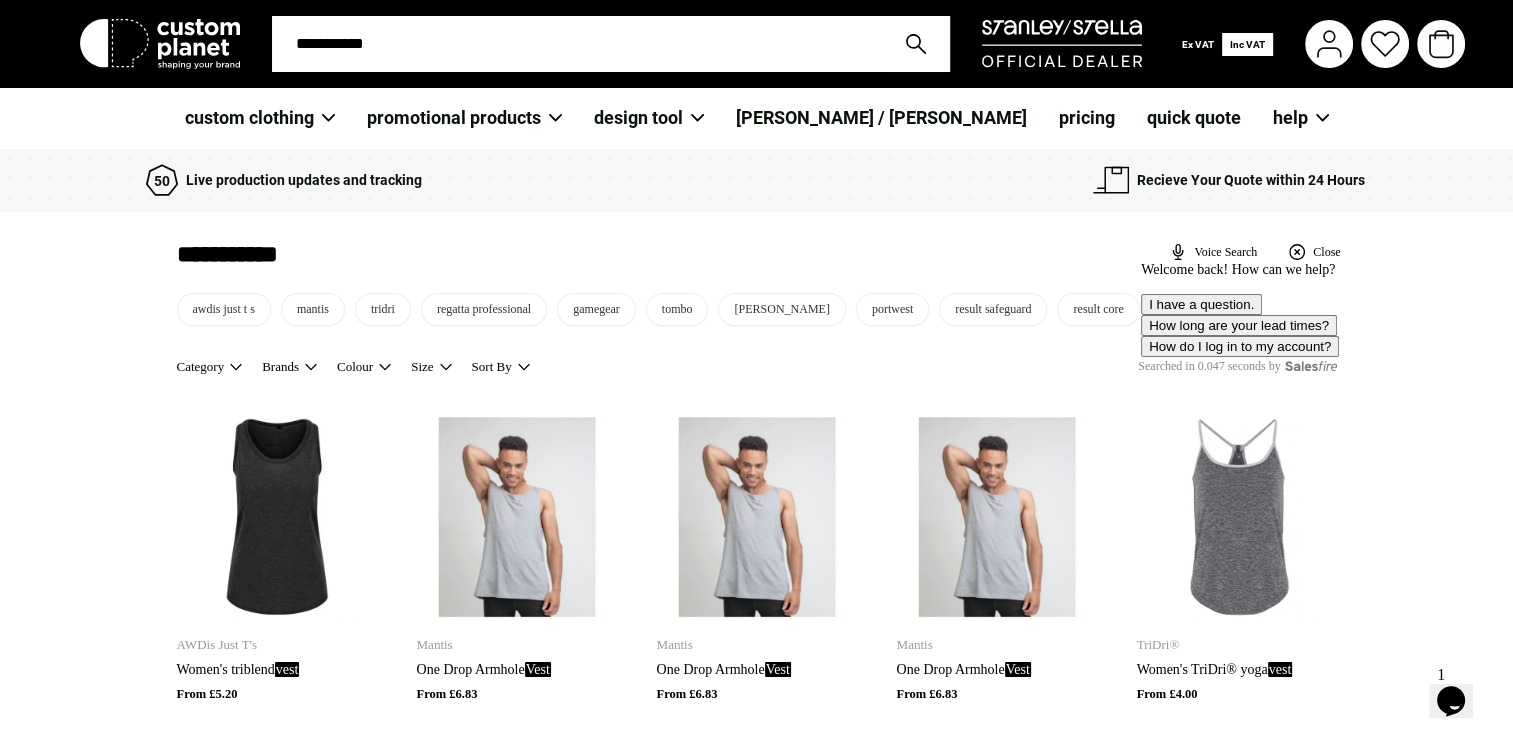 type on "**********" 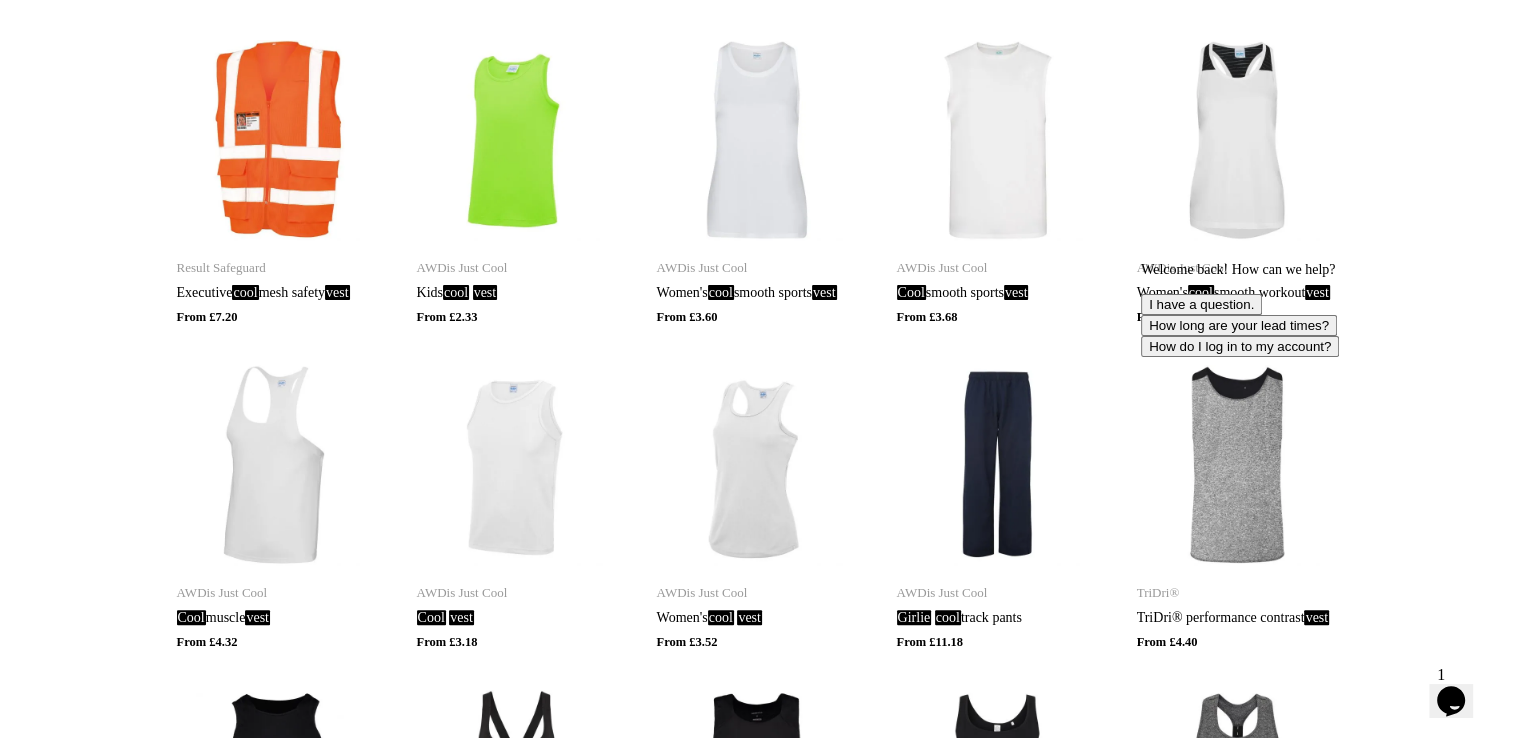 scroll, scrollTop: 400, scrollLeft: 0, axis: vertical 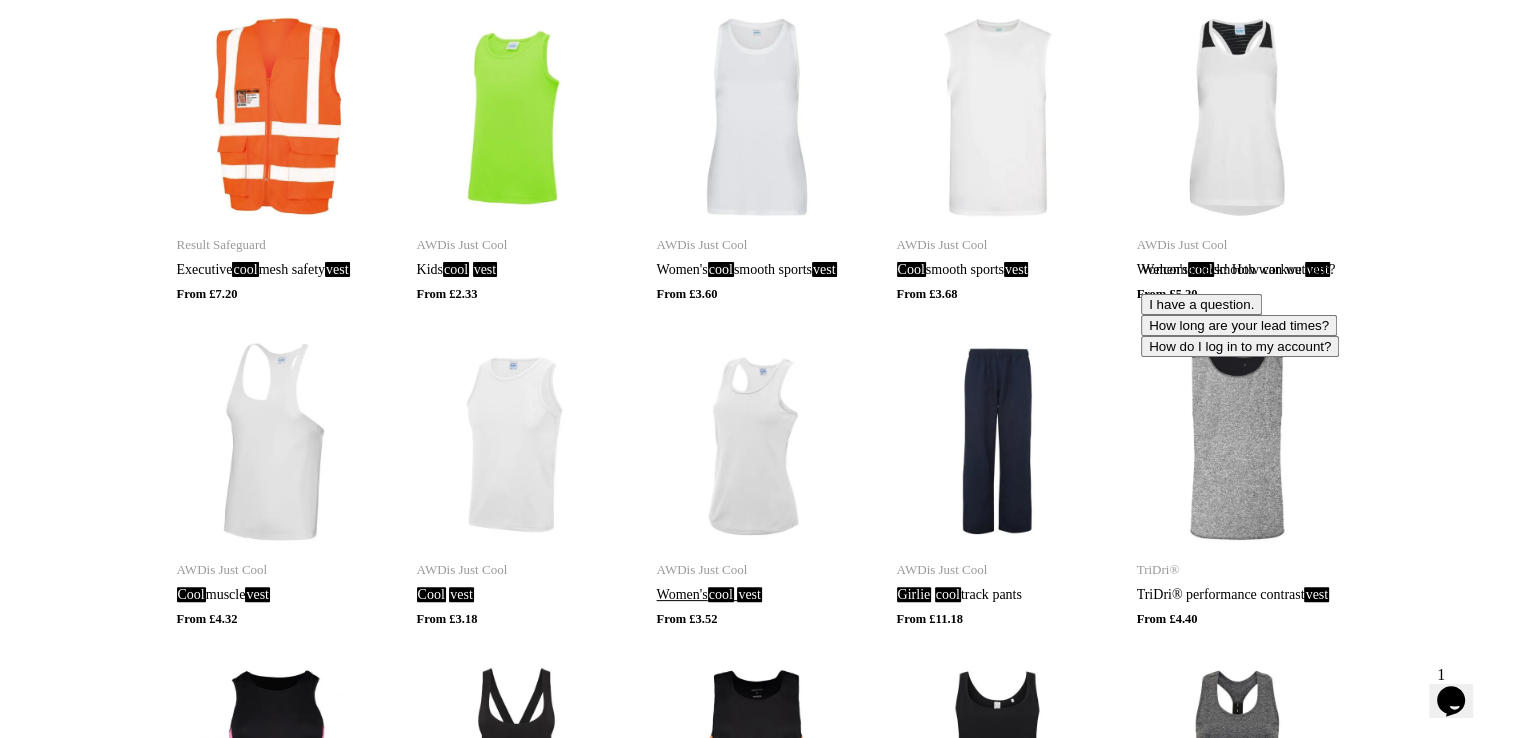 type on "**********" 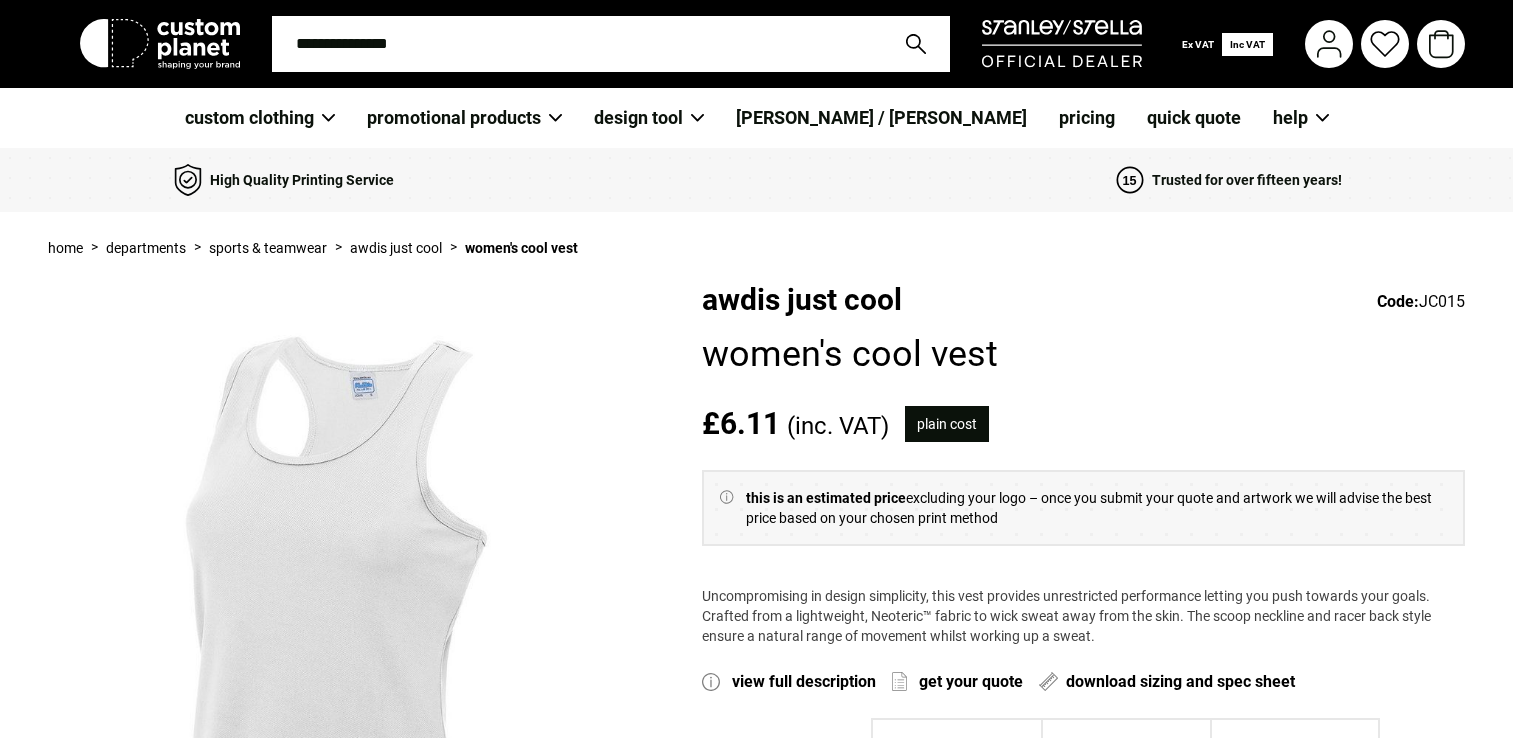 scroll, scrollTop: 0, scrollLeft: 0, axis: both 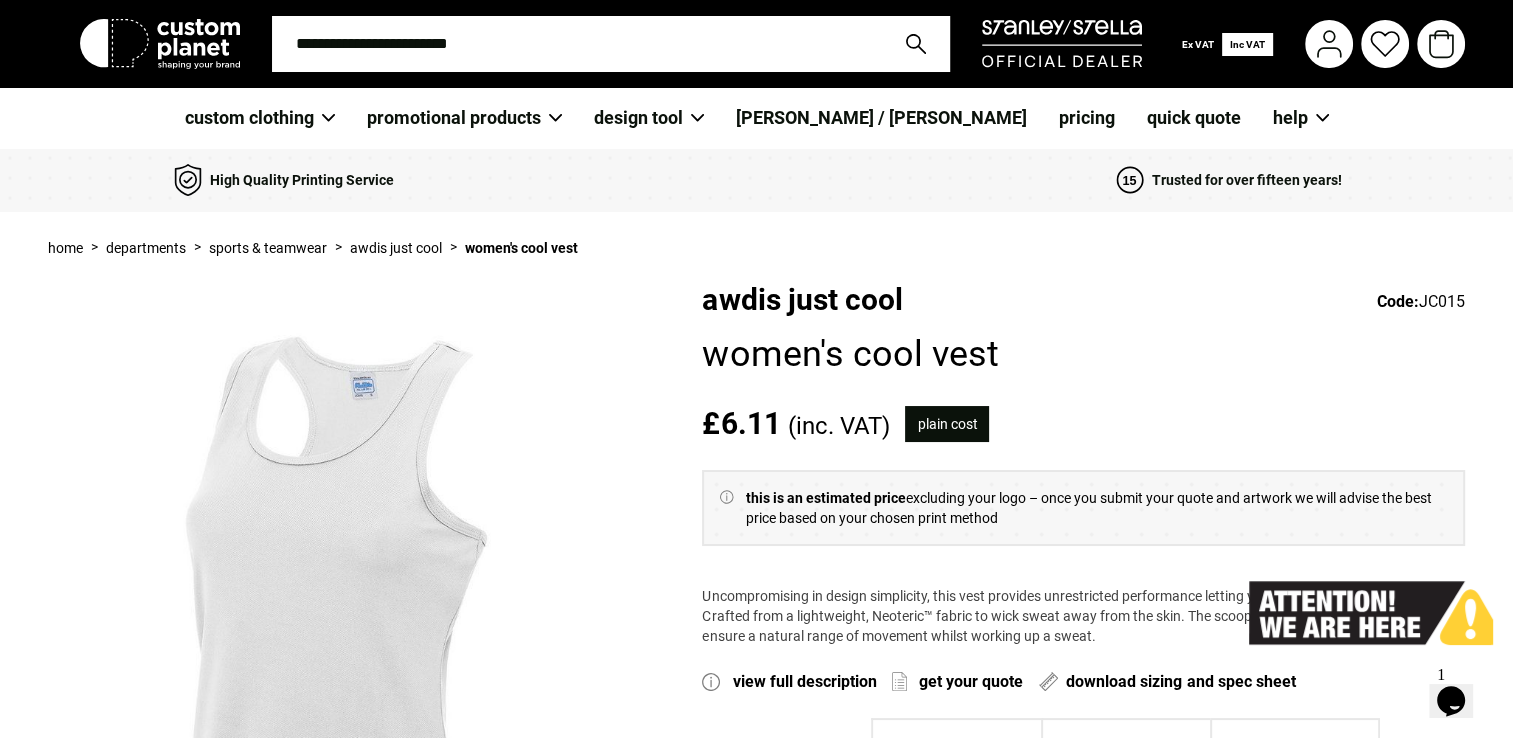 click at bounding box center (577, 44) 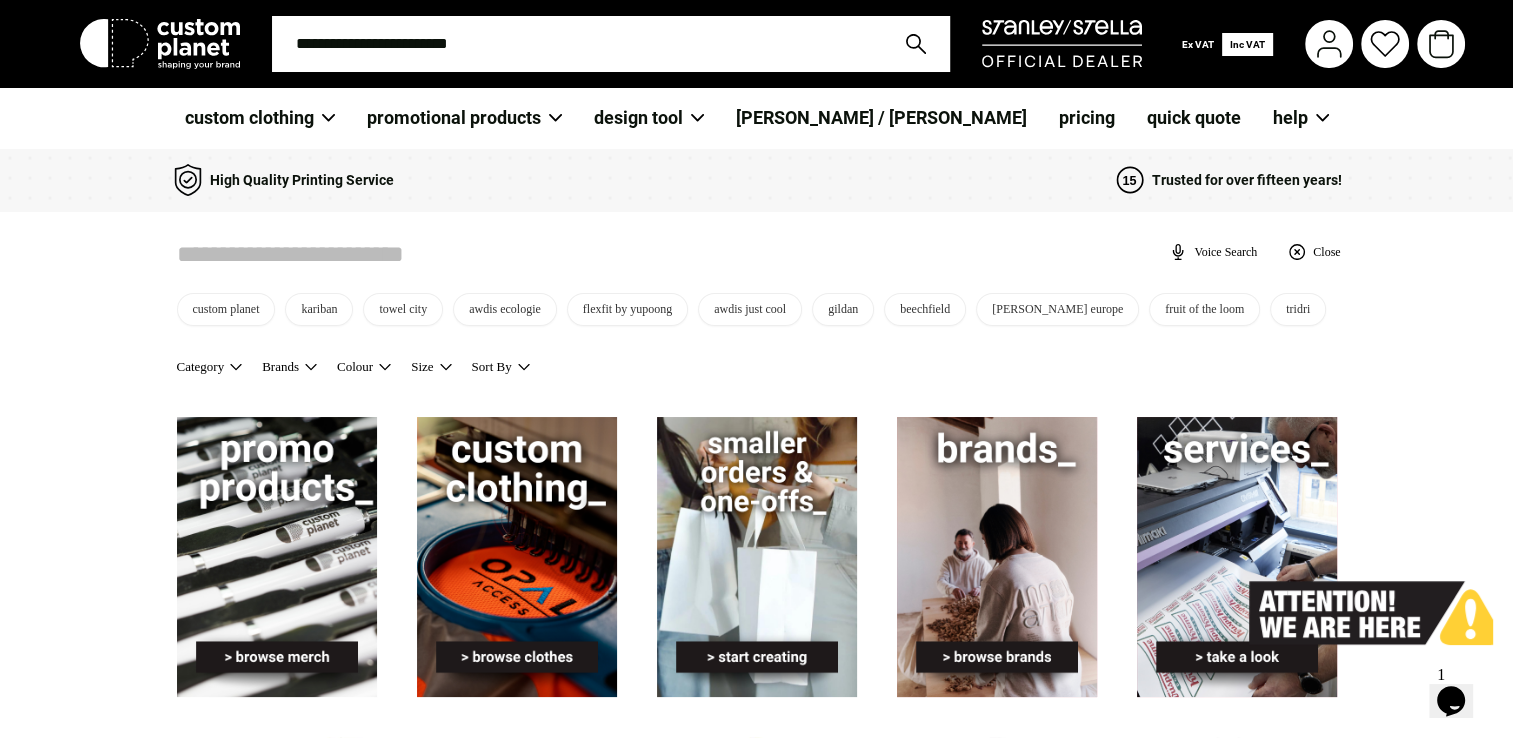 scroll, scrollTop: 0, scrollLeft: 0, axis: both 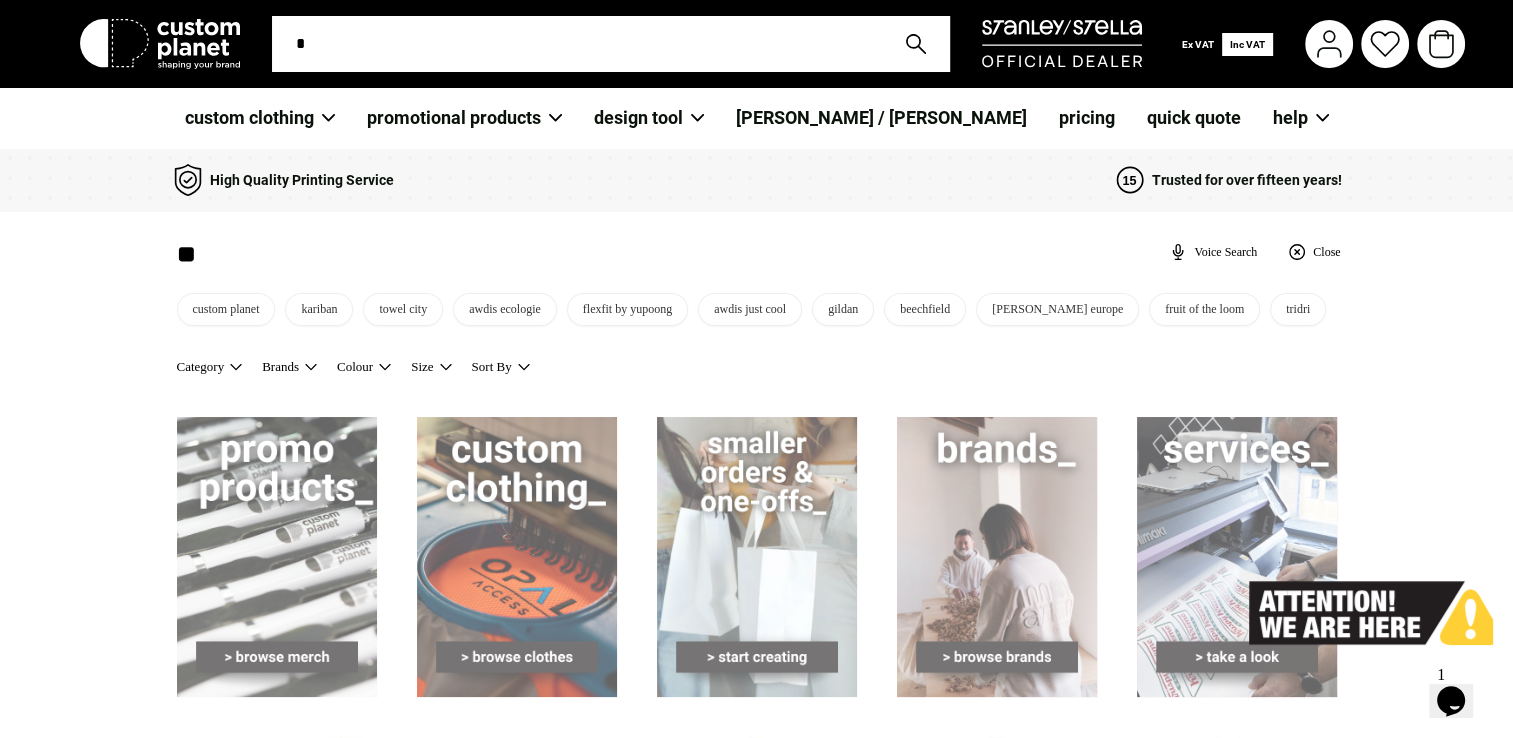 type on "**" 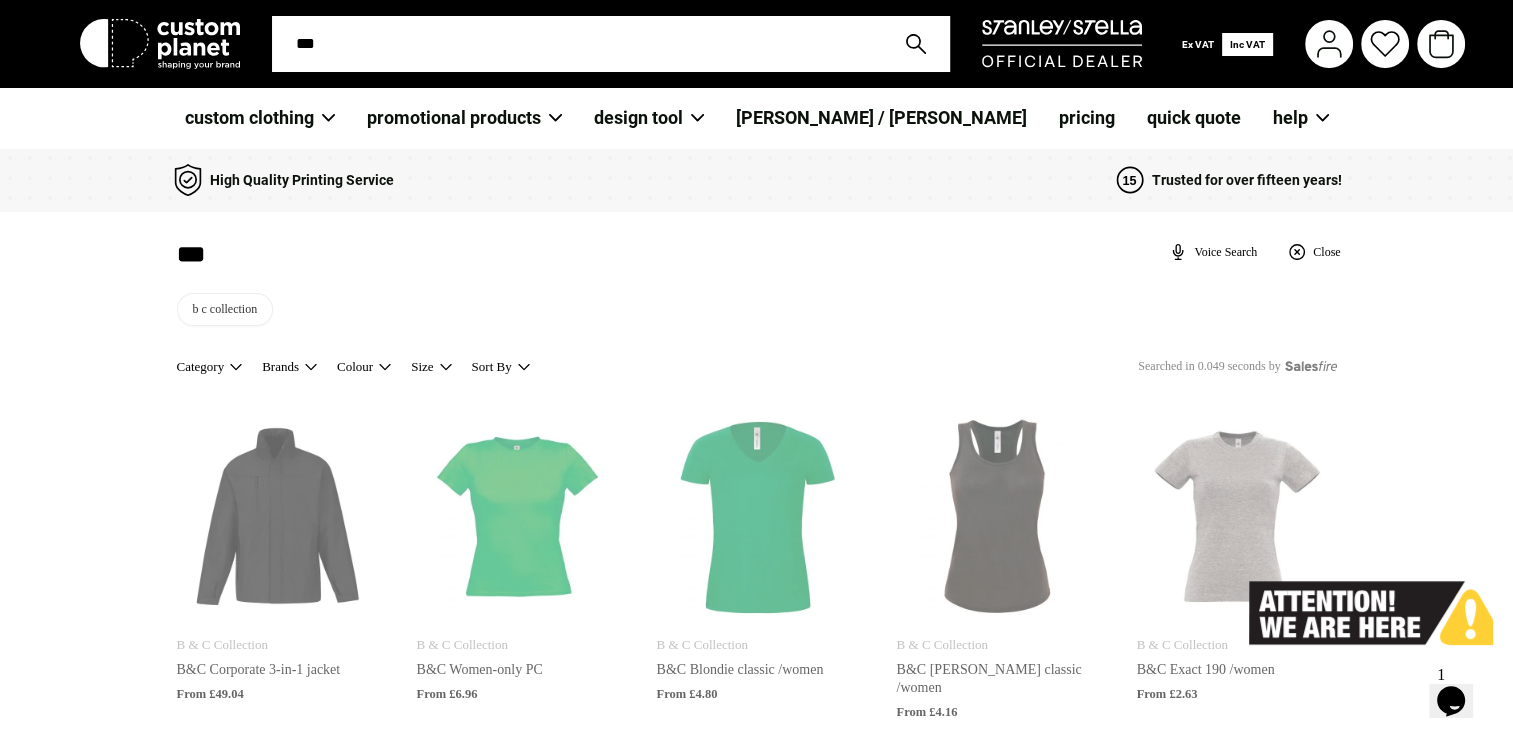 type on "****" 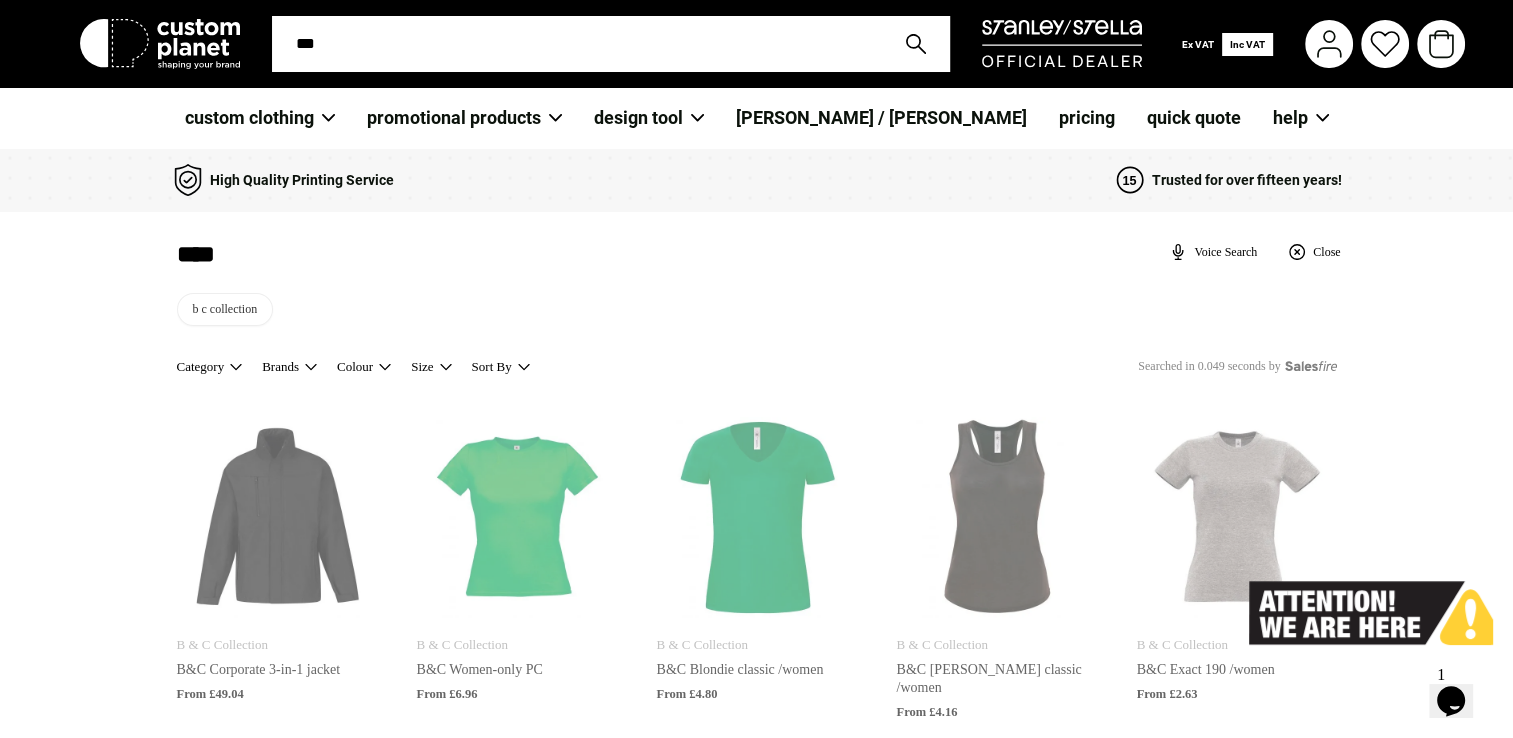 type on "****" 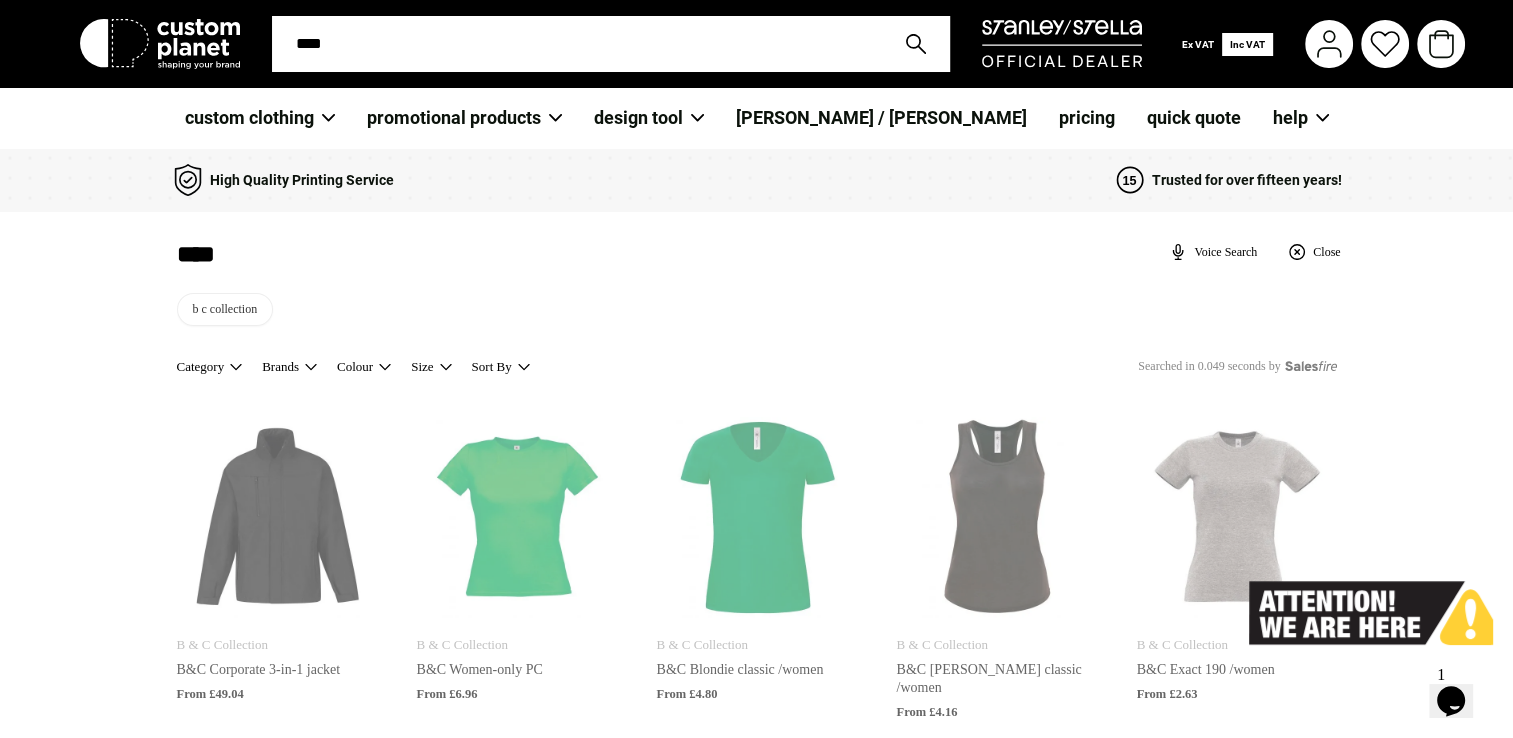 type on "****" 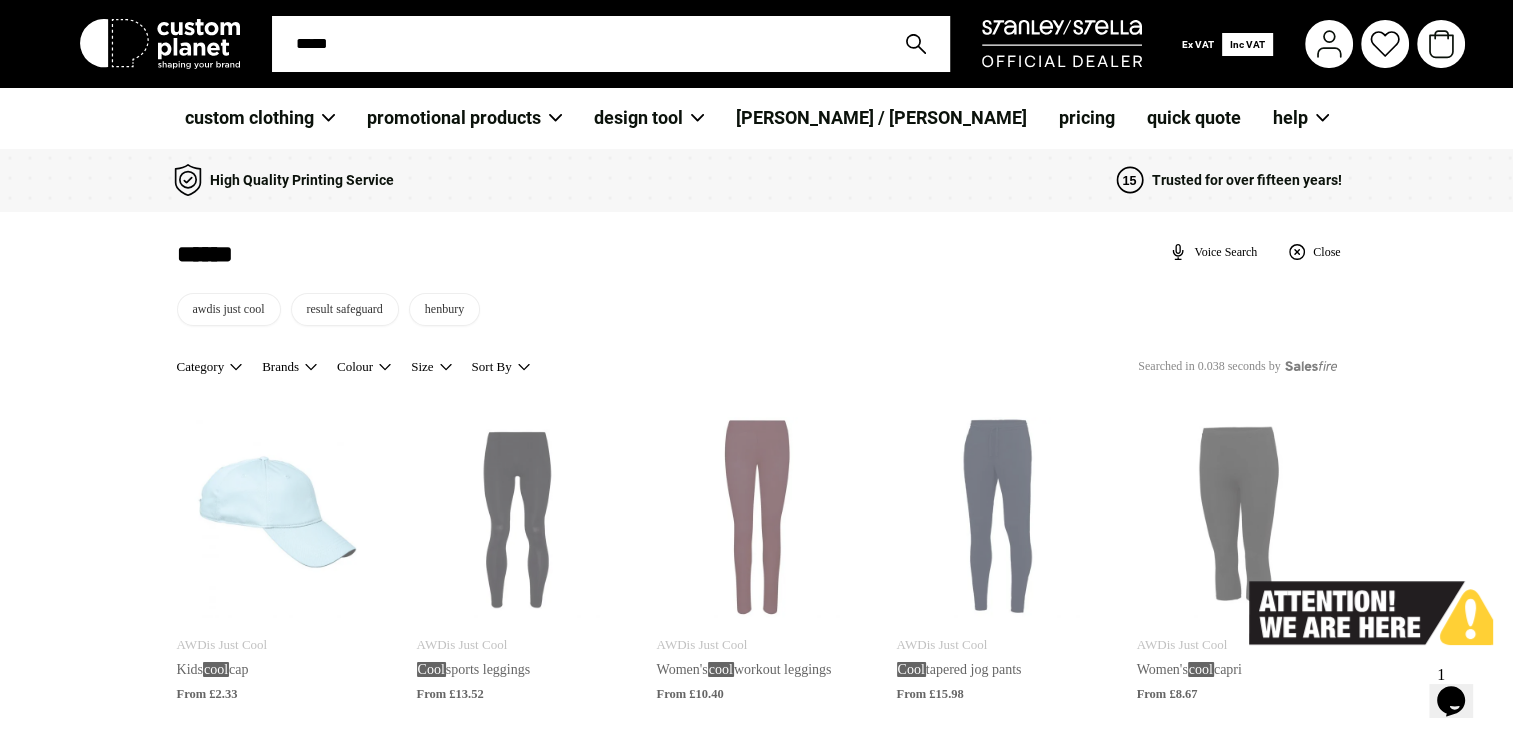 type on "******" 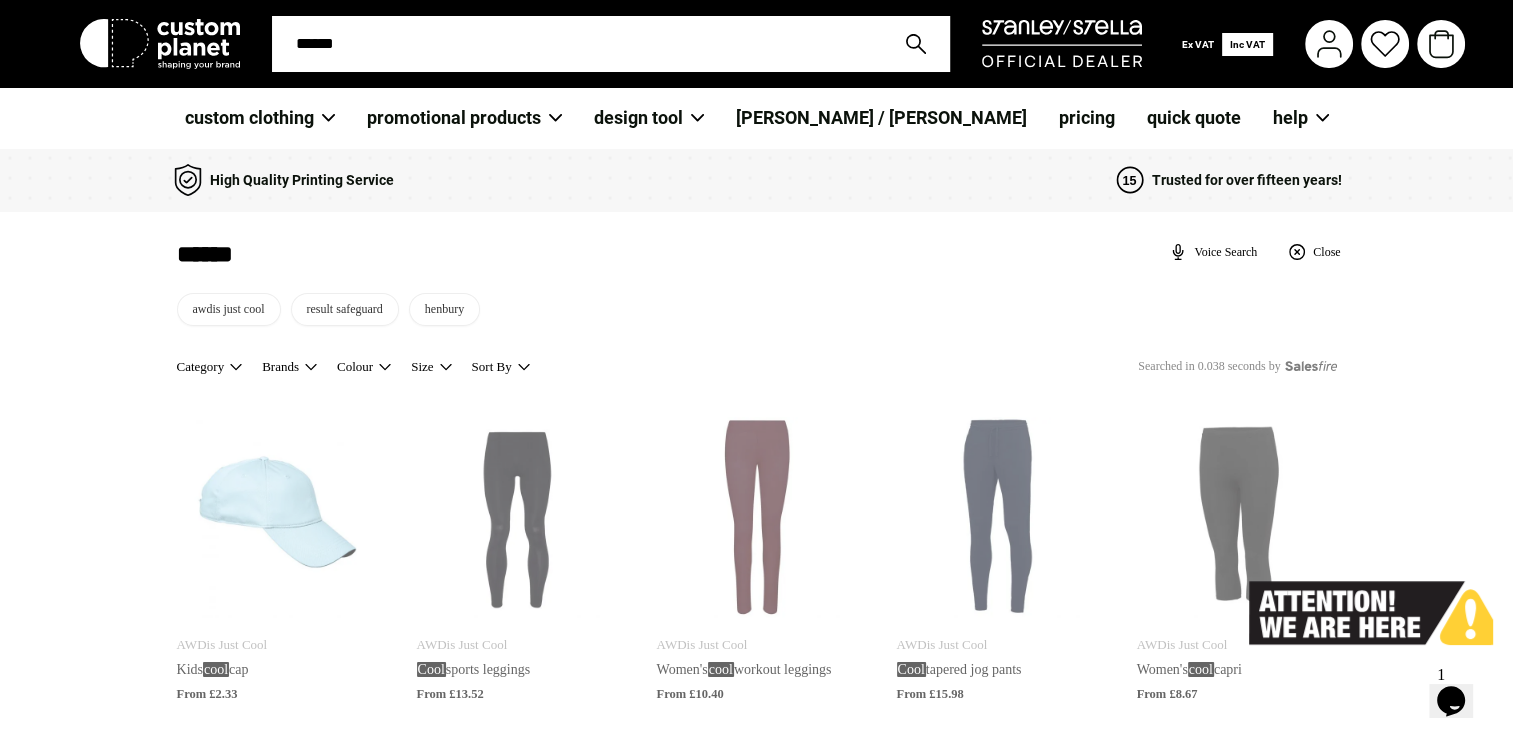 type on "******" 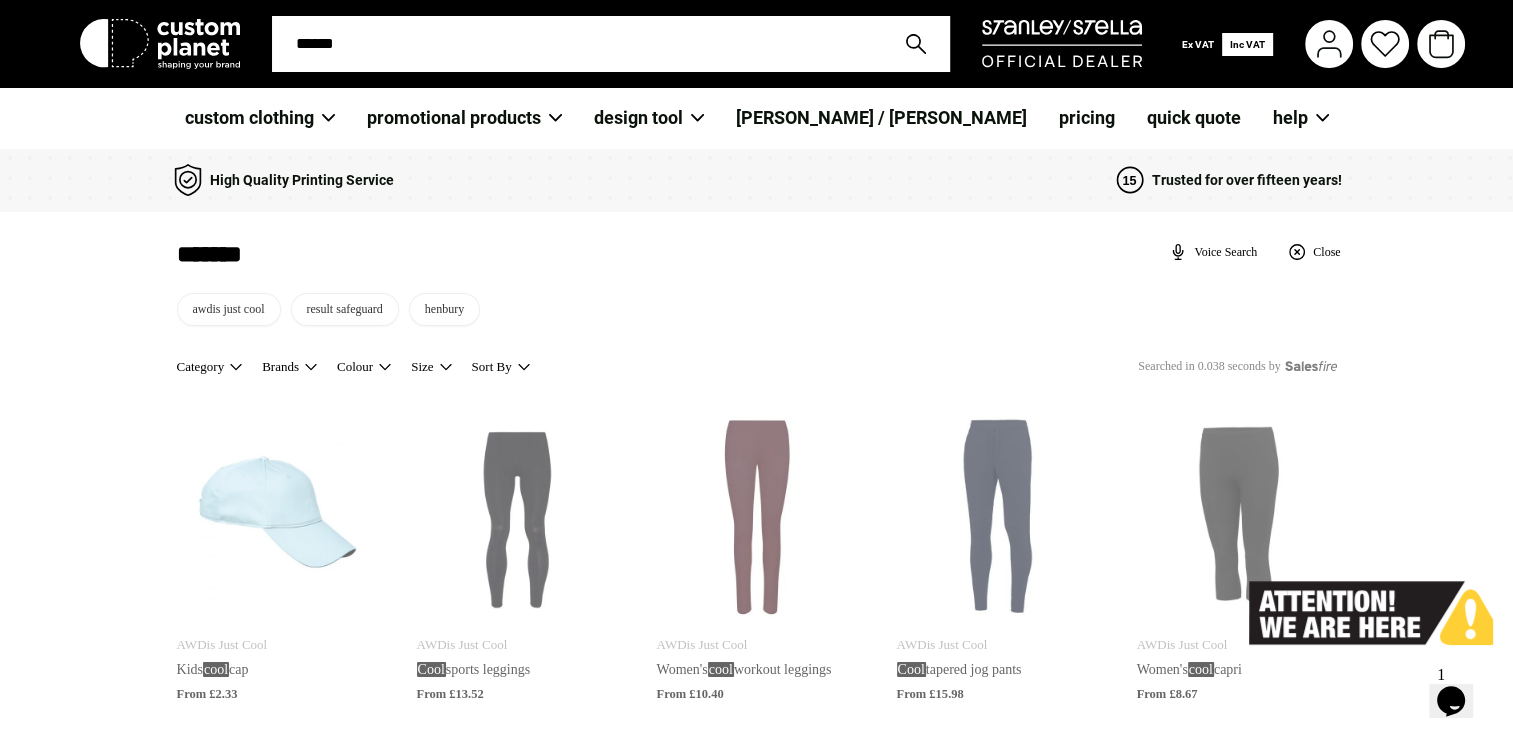 type on "******" 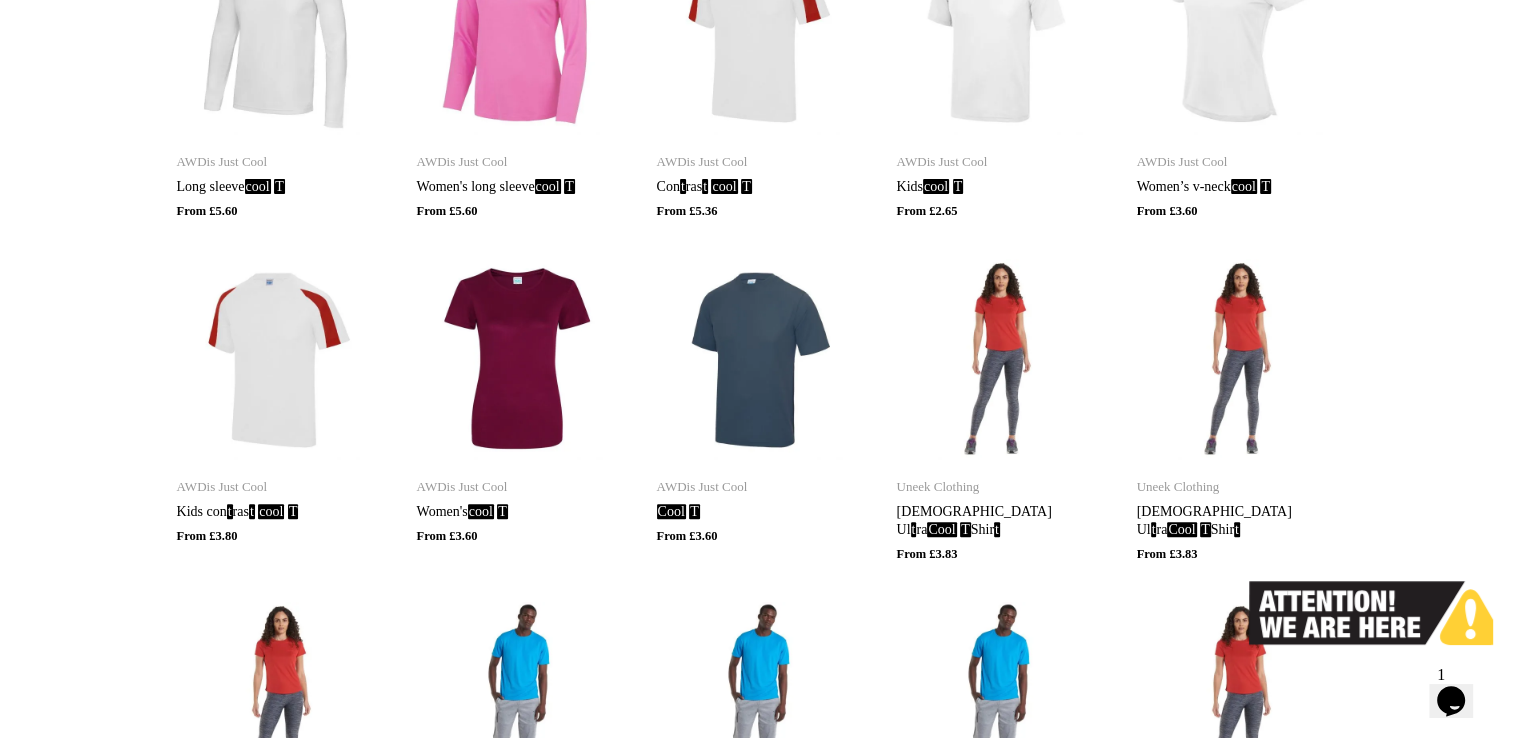scroll, scrollTop: 500, scrollLeft: 0, axis: vertical 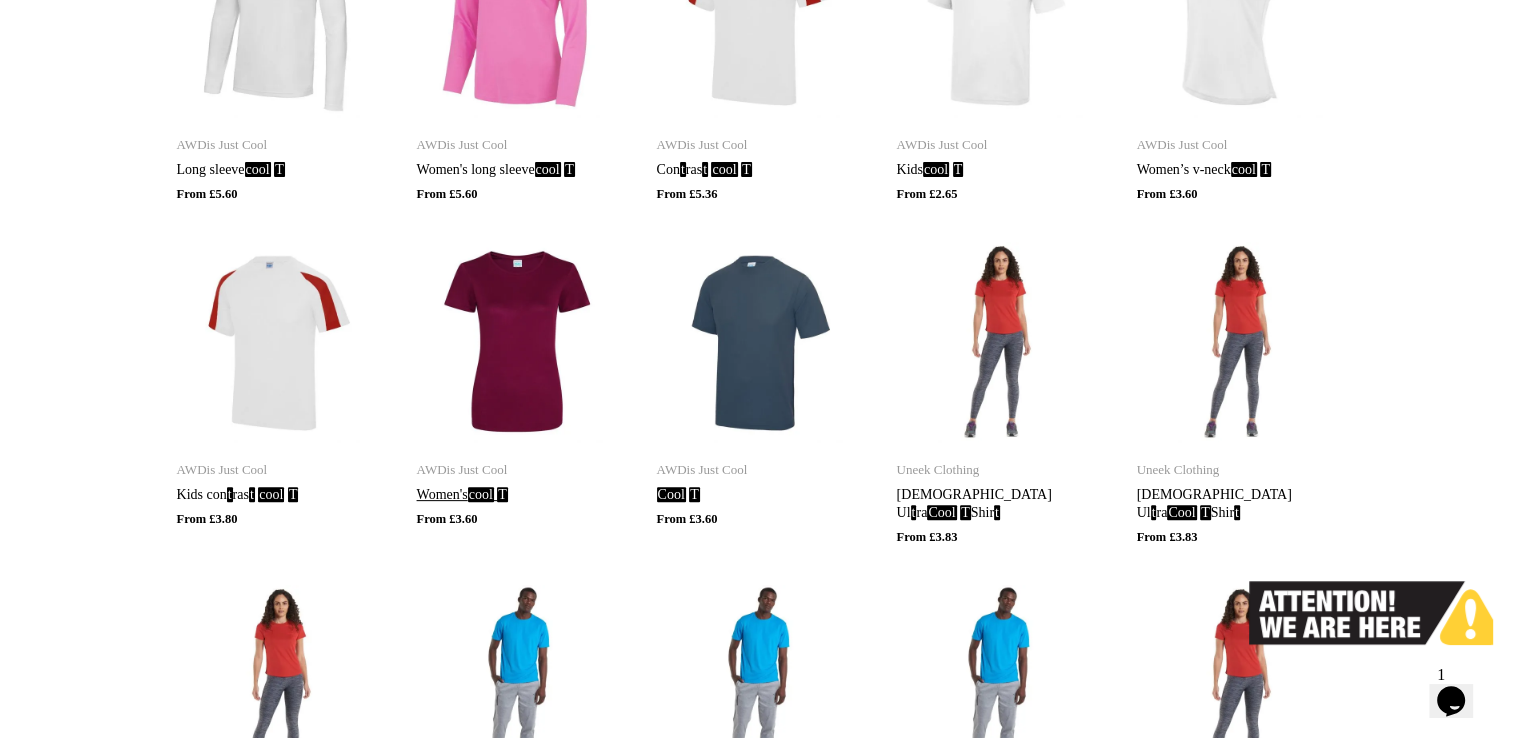 type on "******" 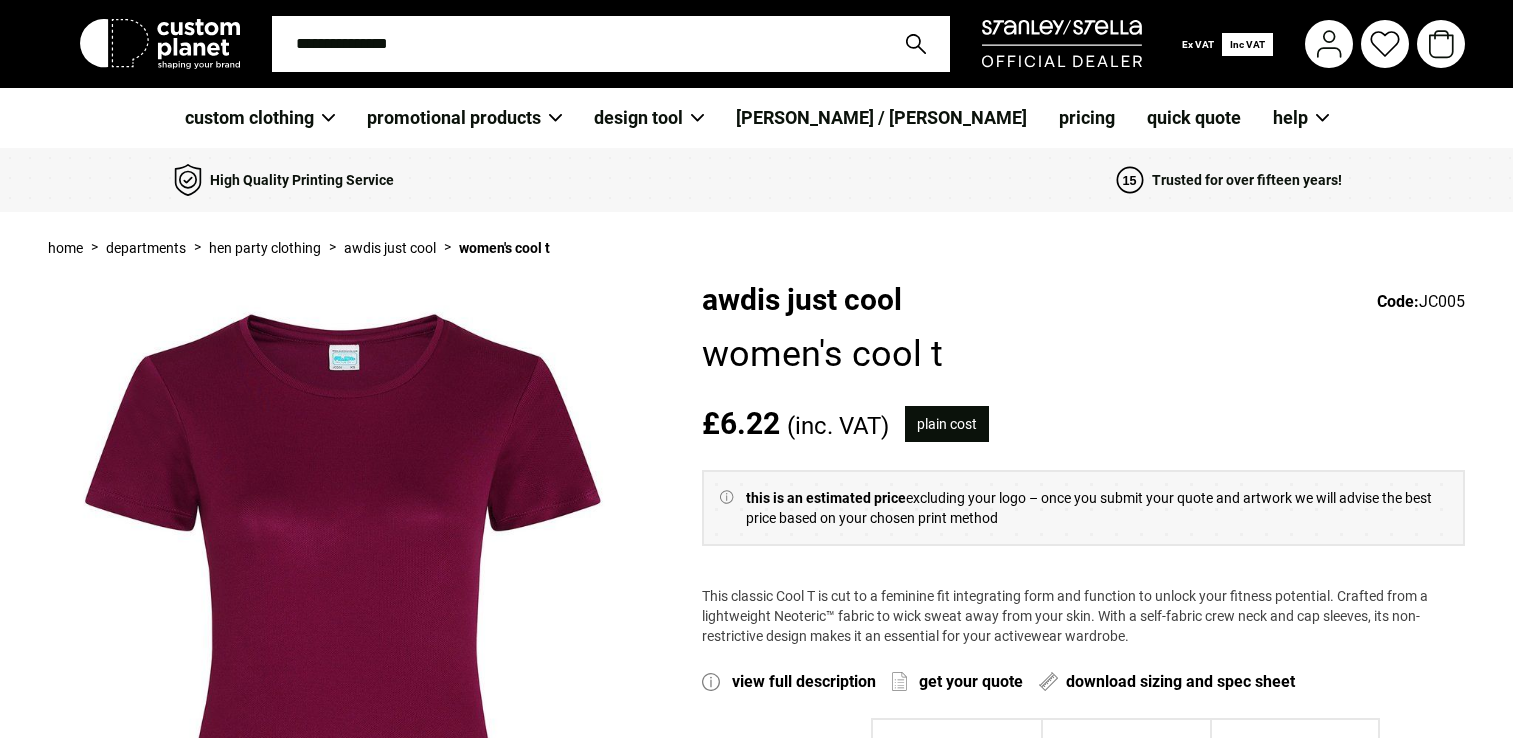 scroll, scrollTop: 0, scrollLeft: 0, axis: both 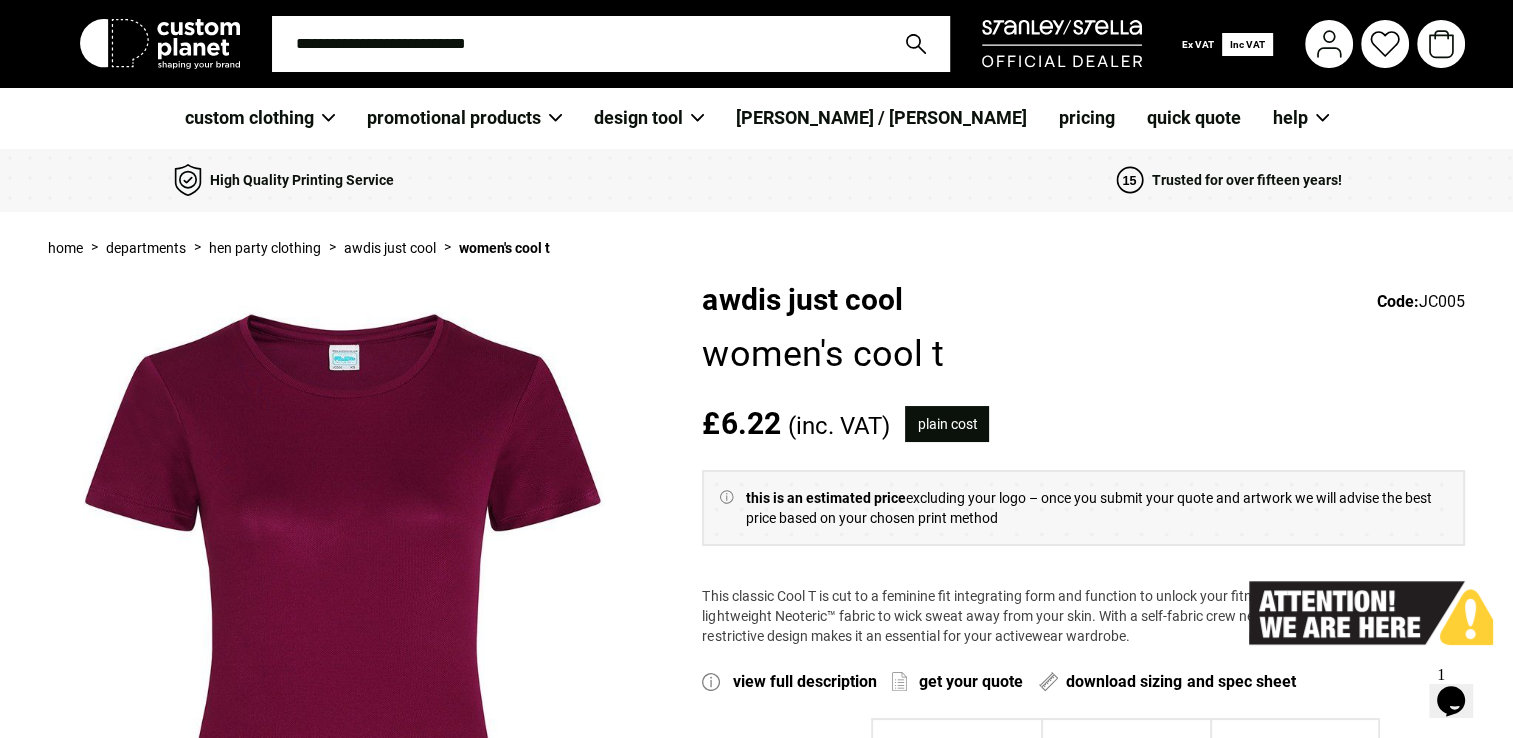 click at bounding box center (577, 44) 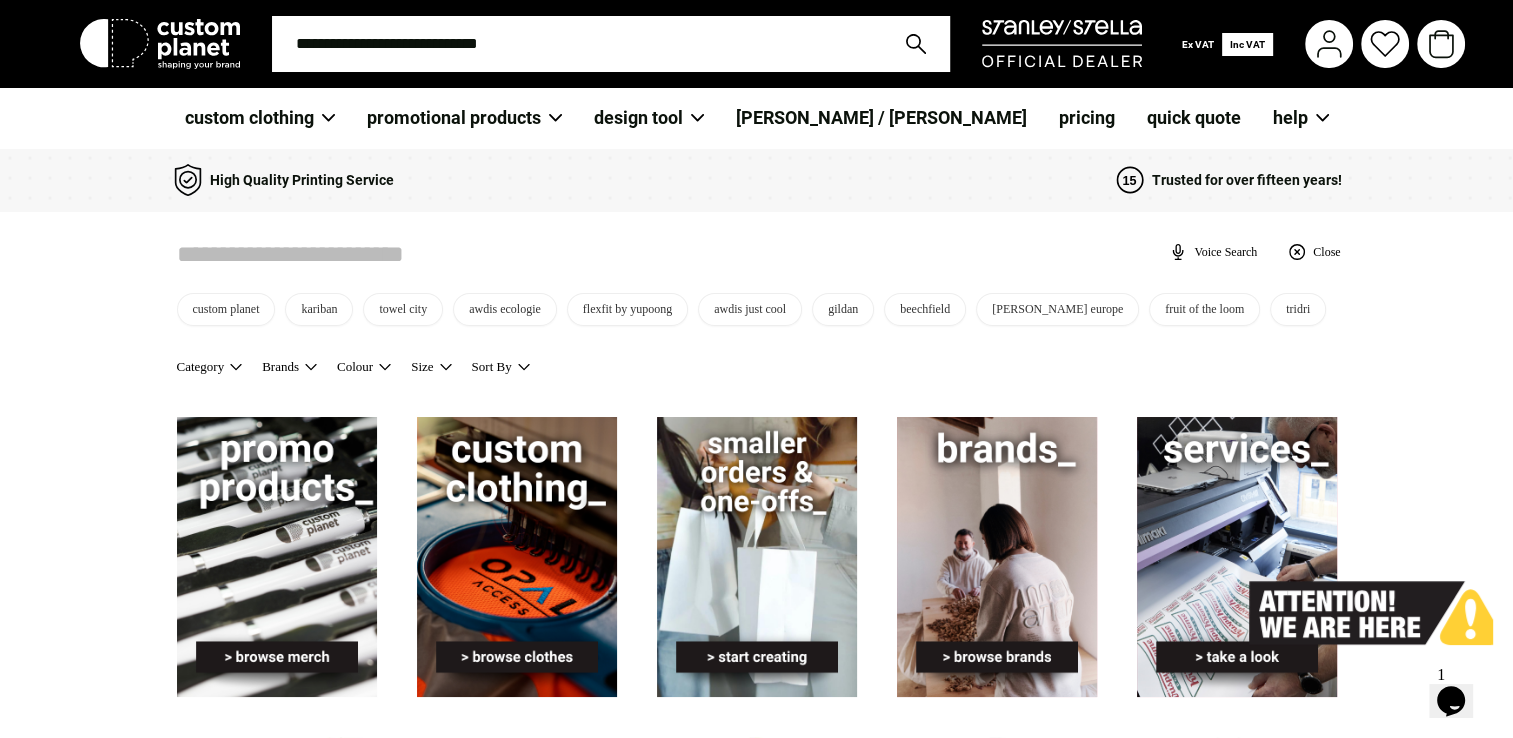 scroll, scrollTop: 0, scrollLeft: 0, axis: both 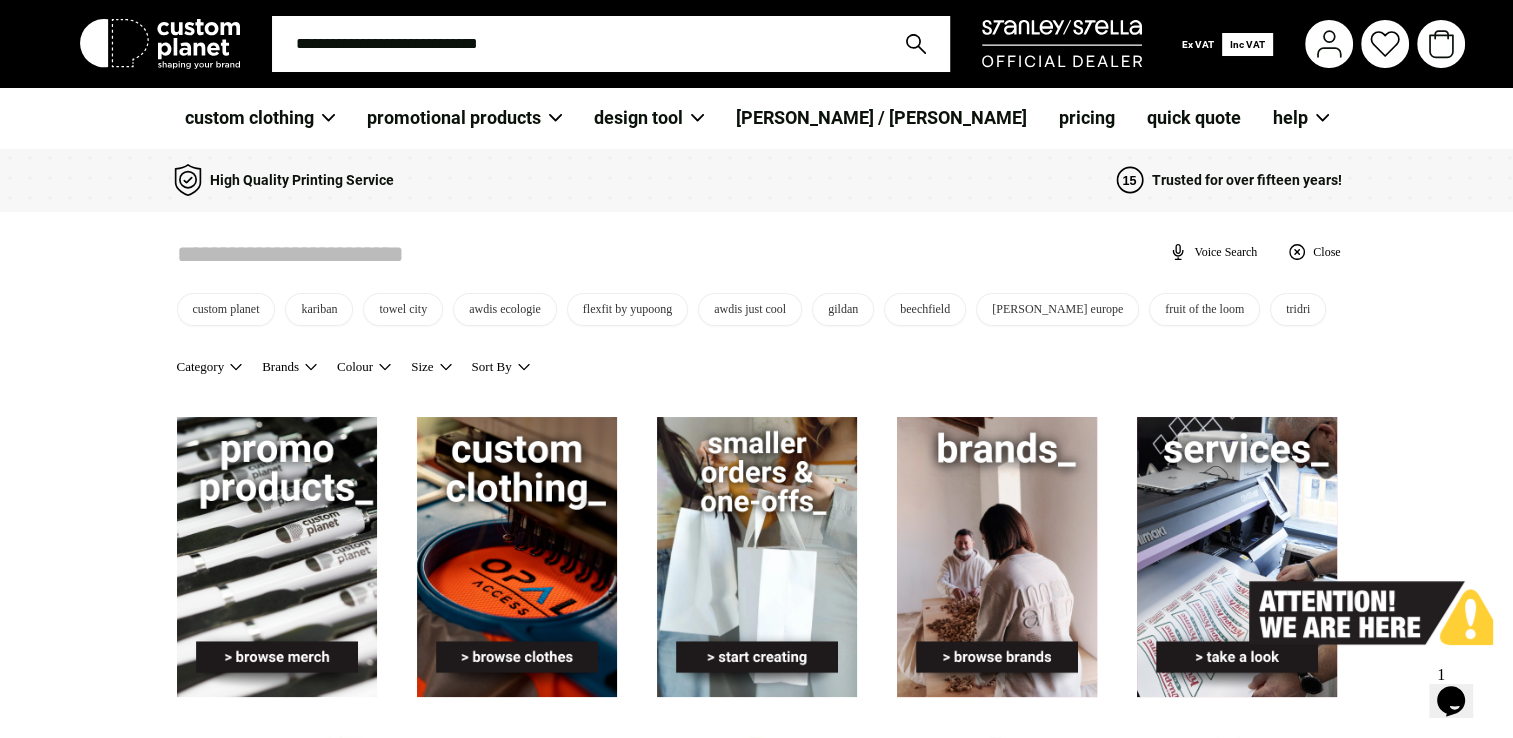 type on "*" 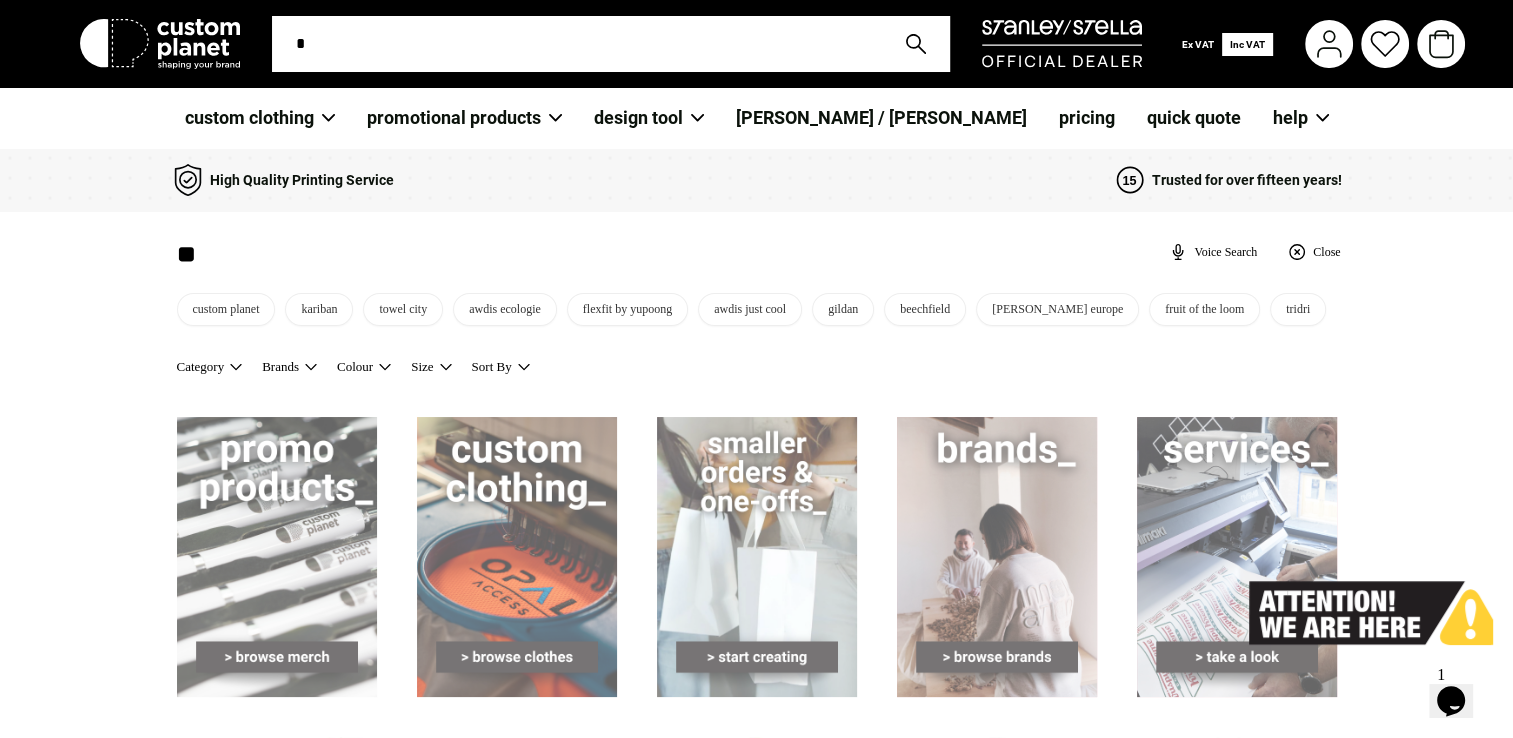 type on "**" 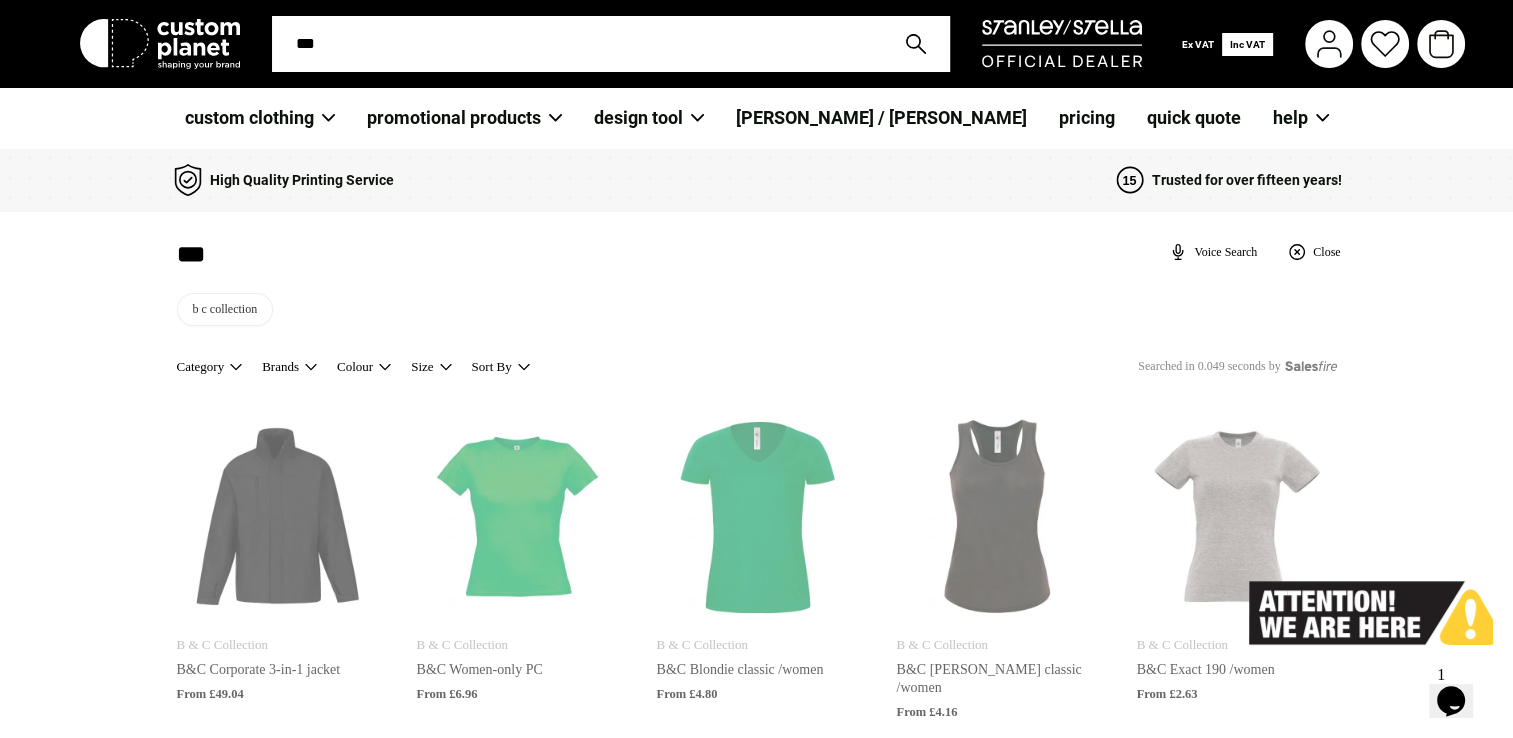 type on "****" 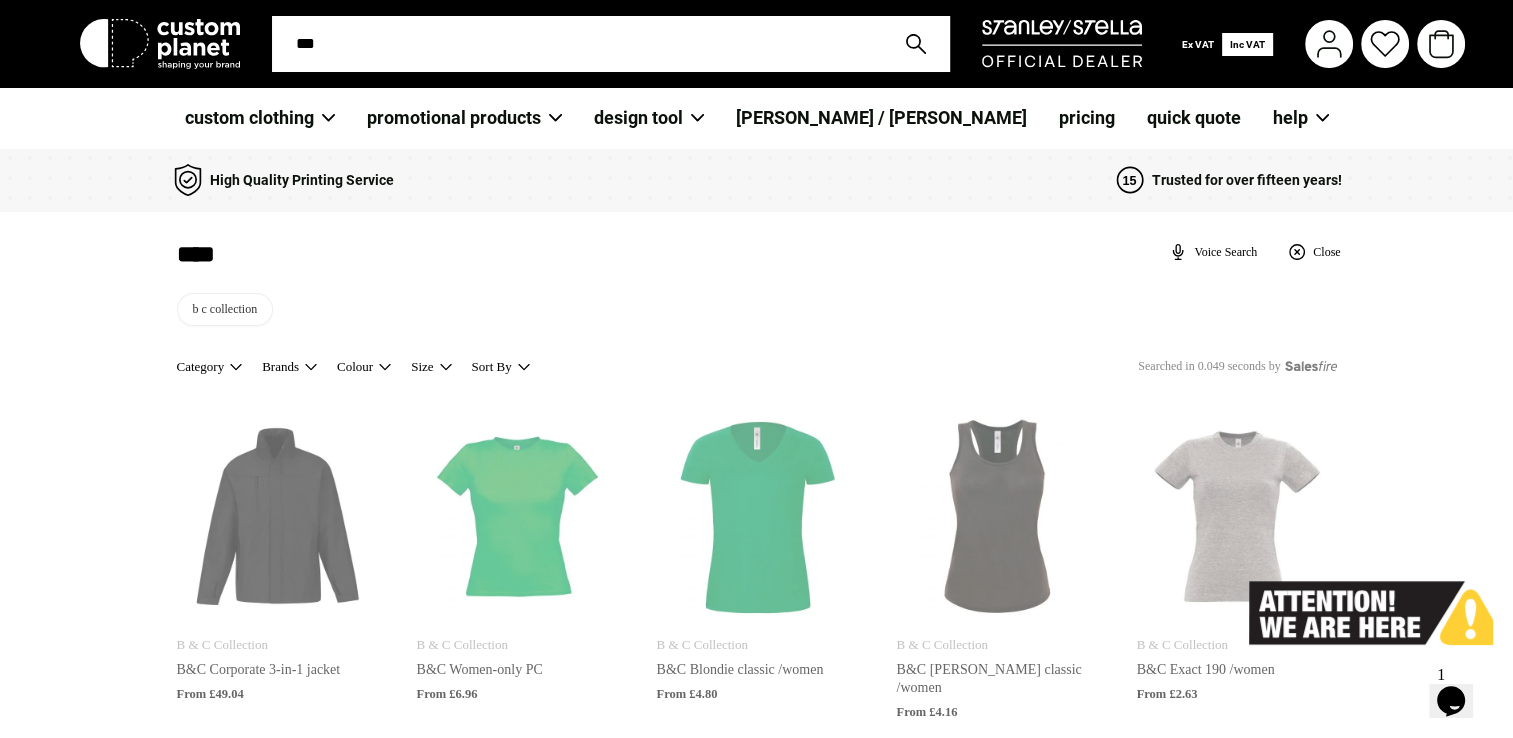 type on "****" 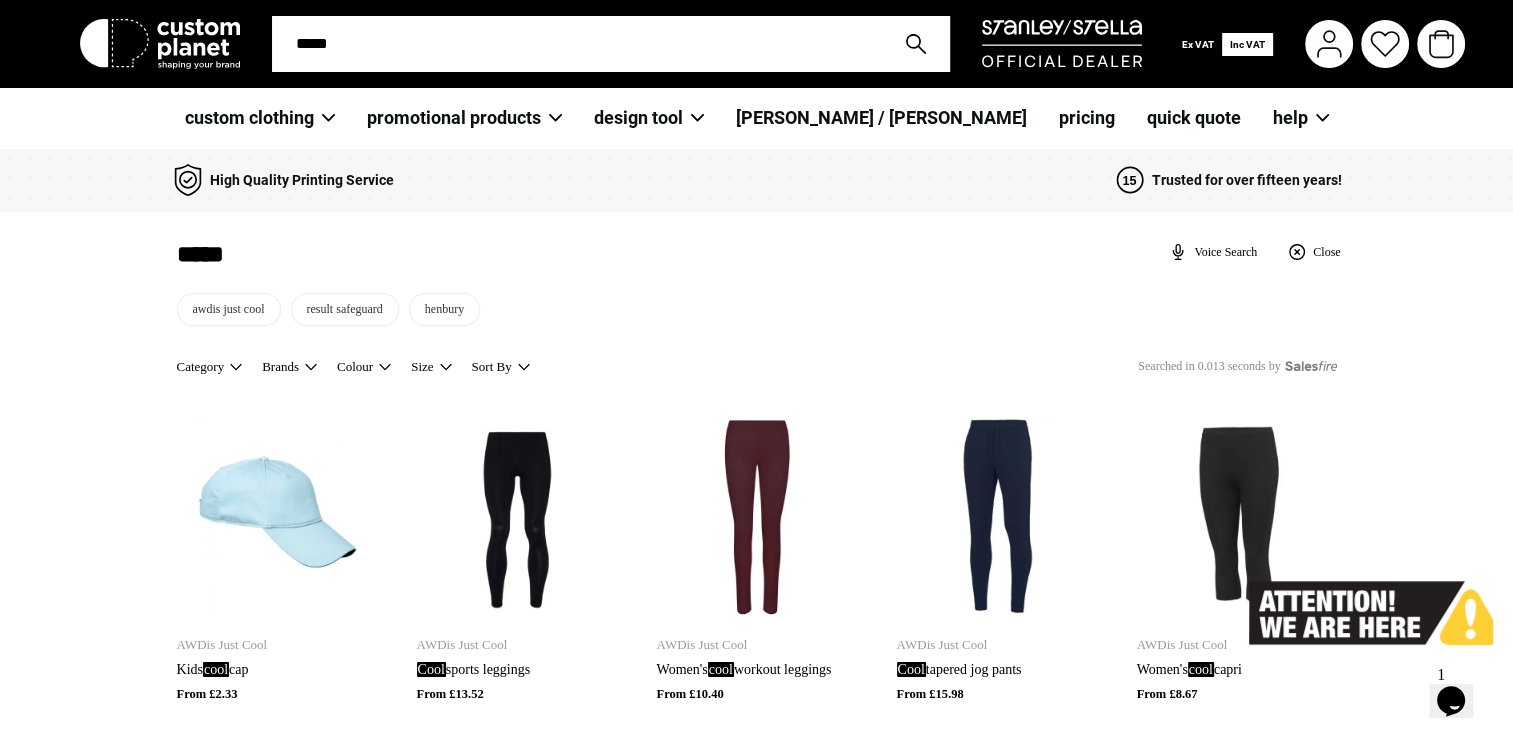 type on "******" 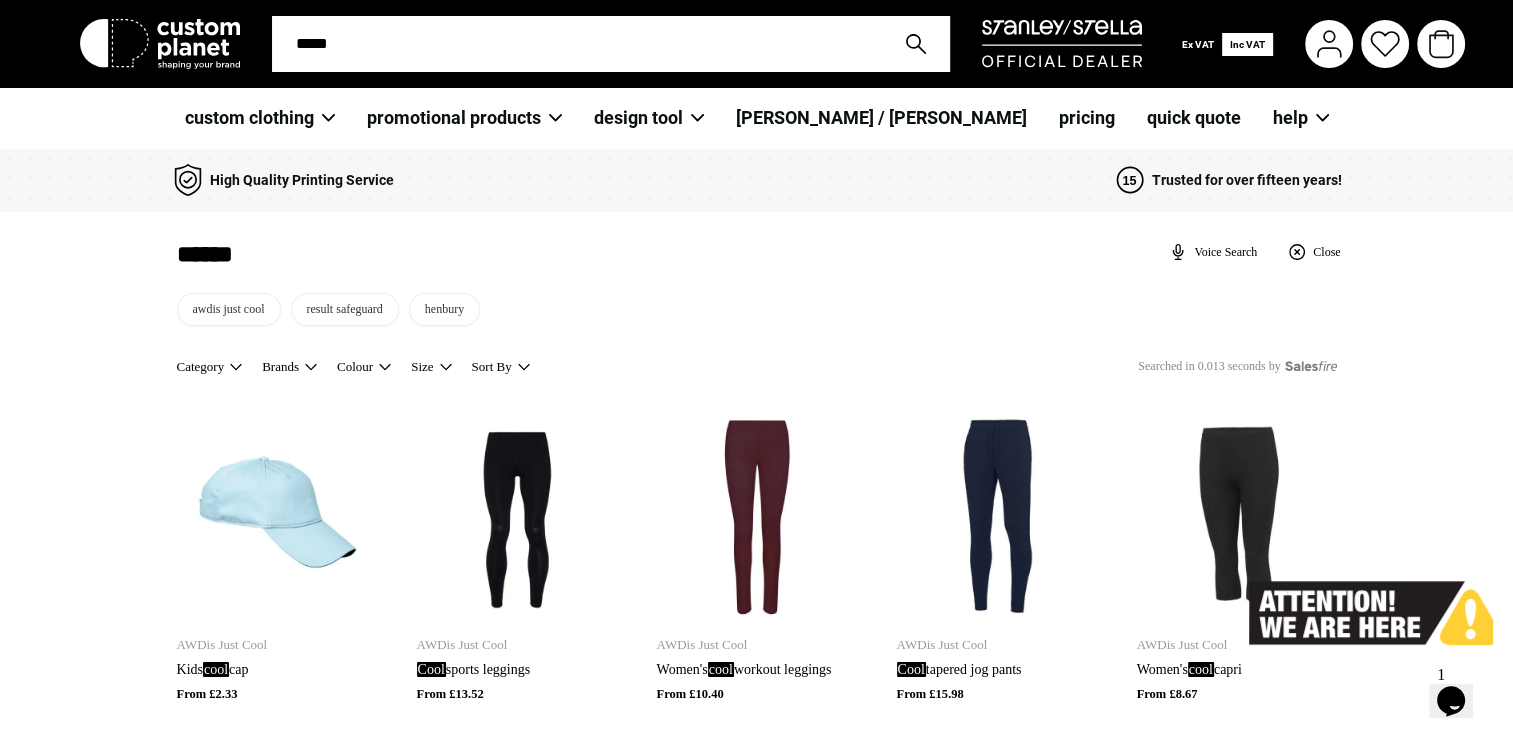 type on "******" 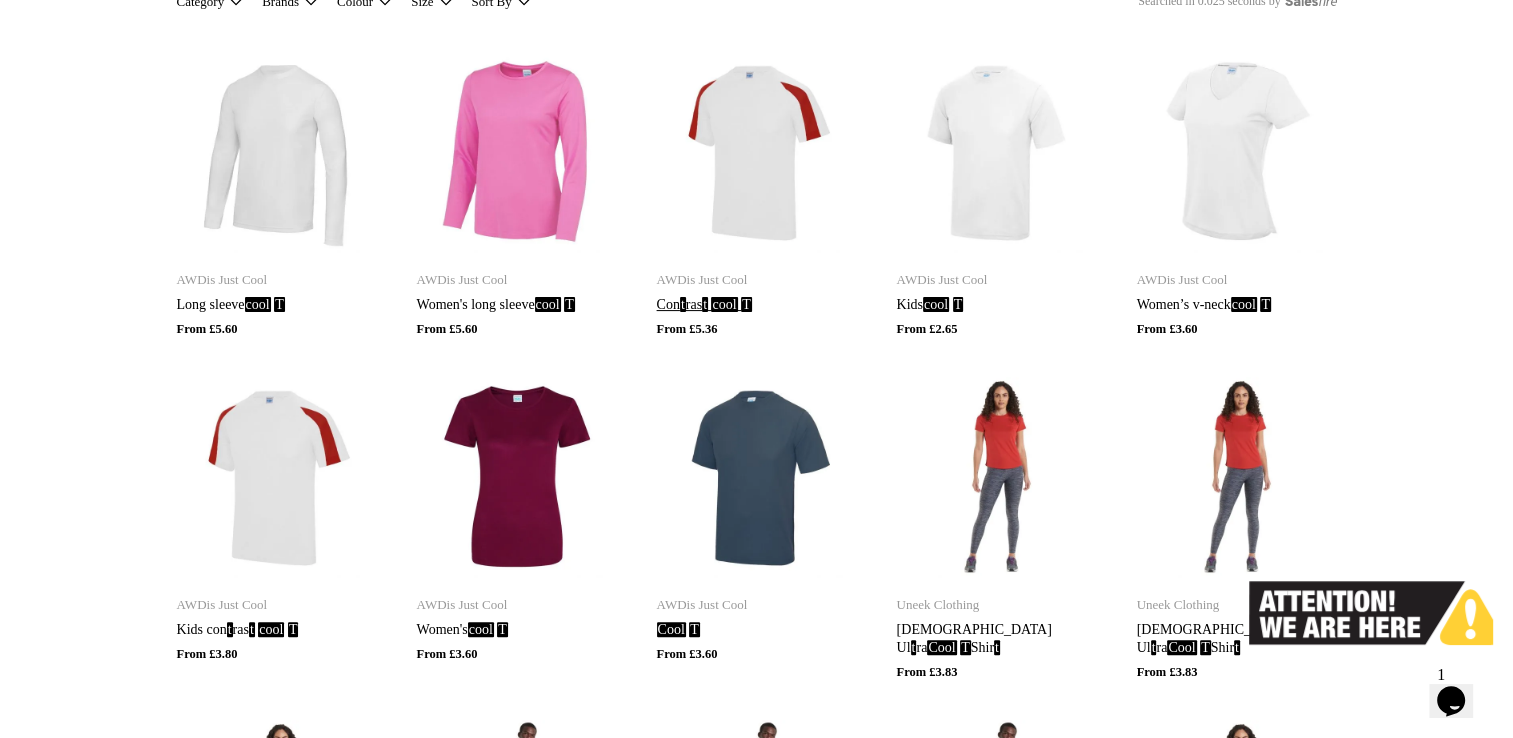 scroll, scrollTop: 400, scrollLeft: 0, axis: vertical 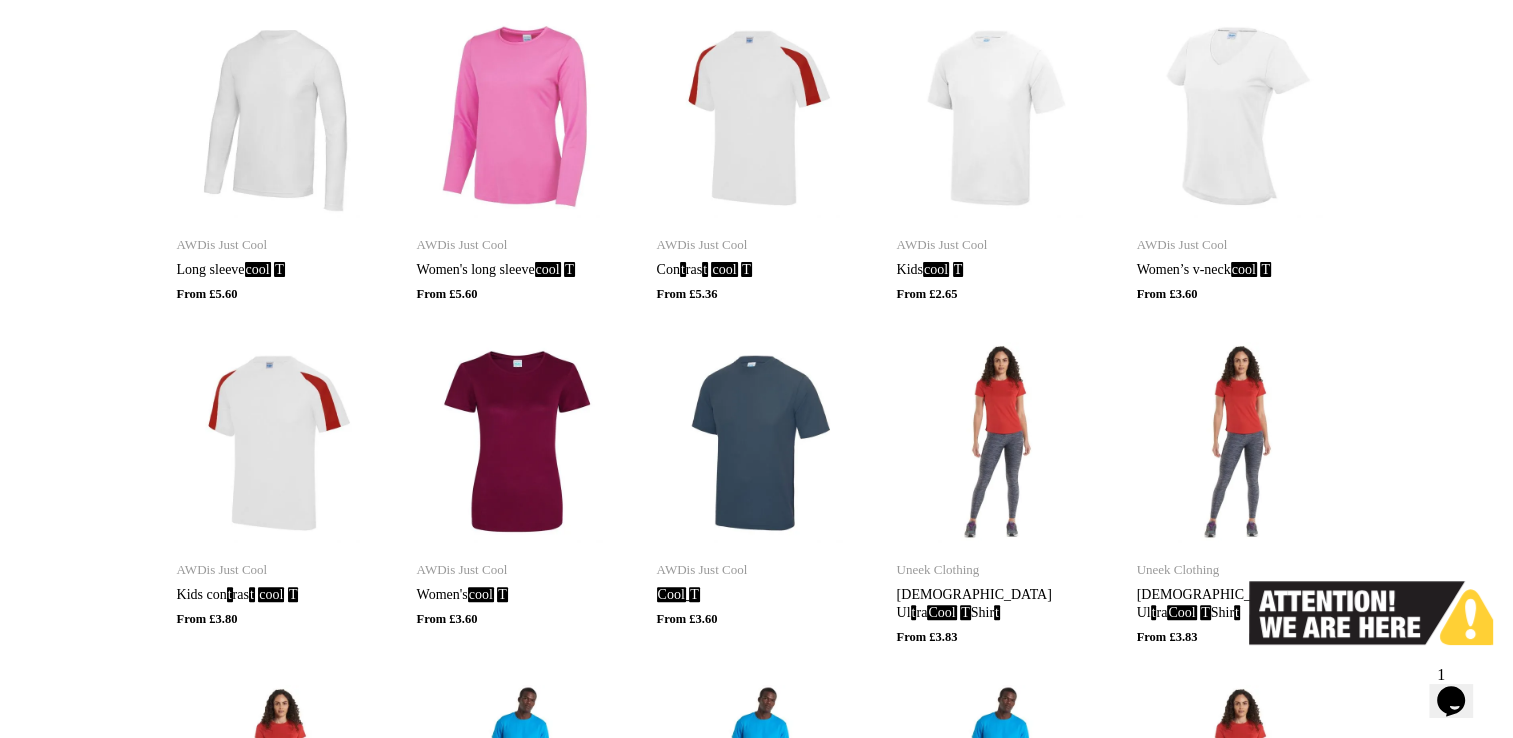 type on "******" 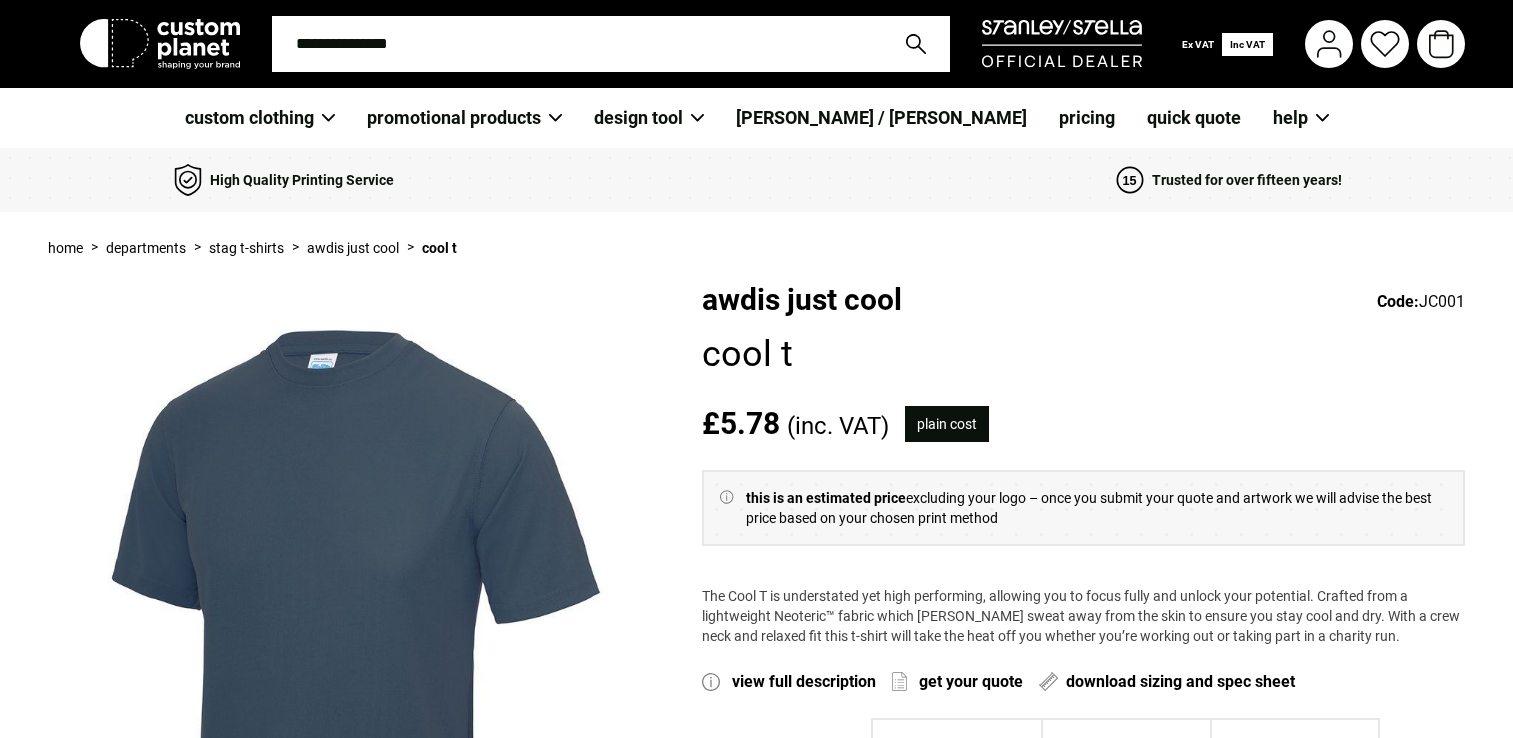 scroll, scrollTop: 0, scrollLeft: 0, axis: both 